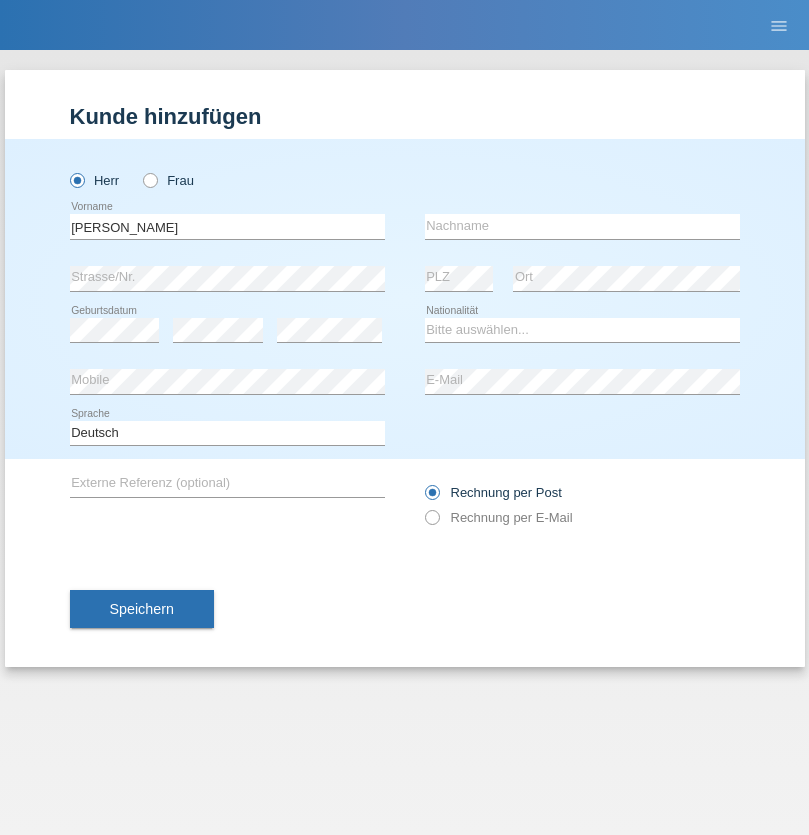 scroll, scrollTop: 0, scrollLeft: 0, axis: both 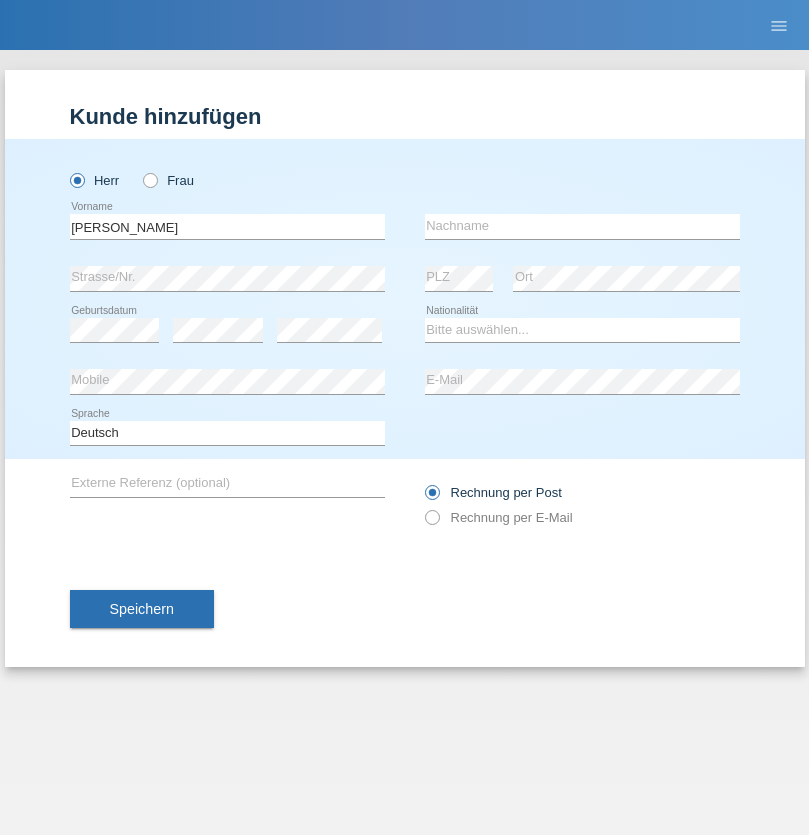 type on "Yoann" 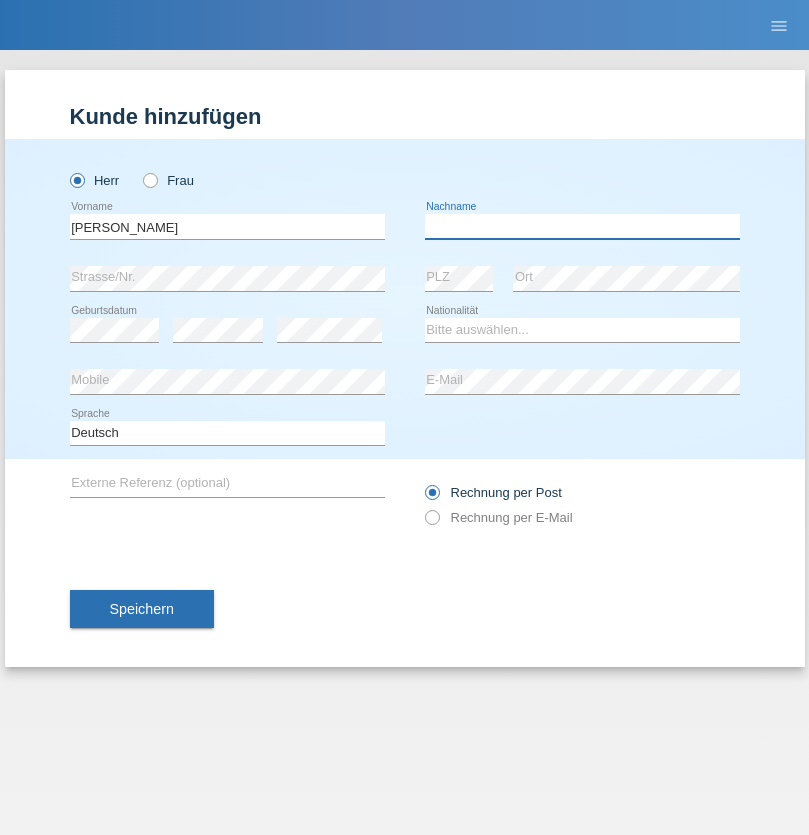 click at bounding box center [582, 226] 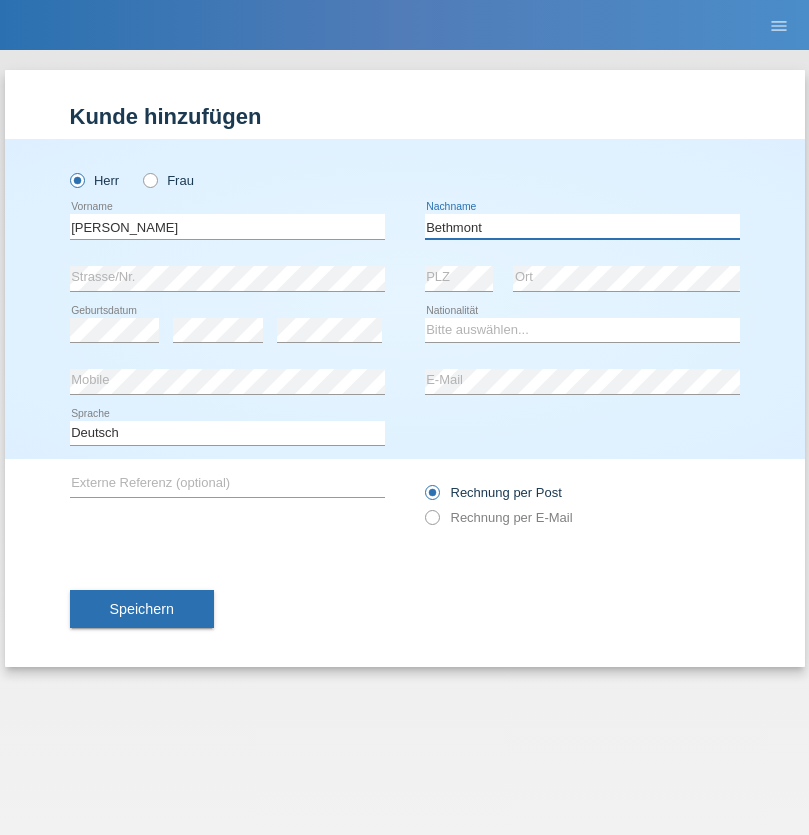 type on "Bethmont" 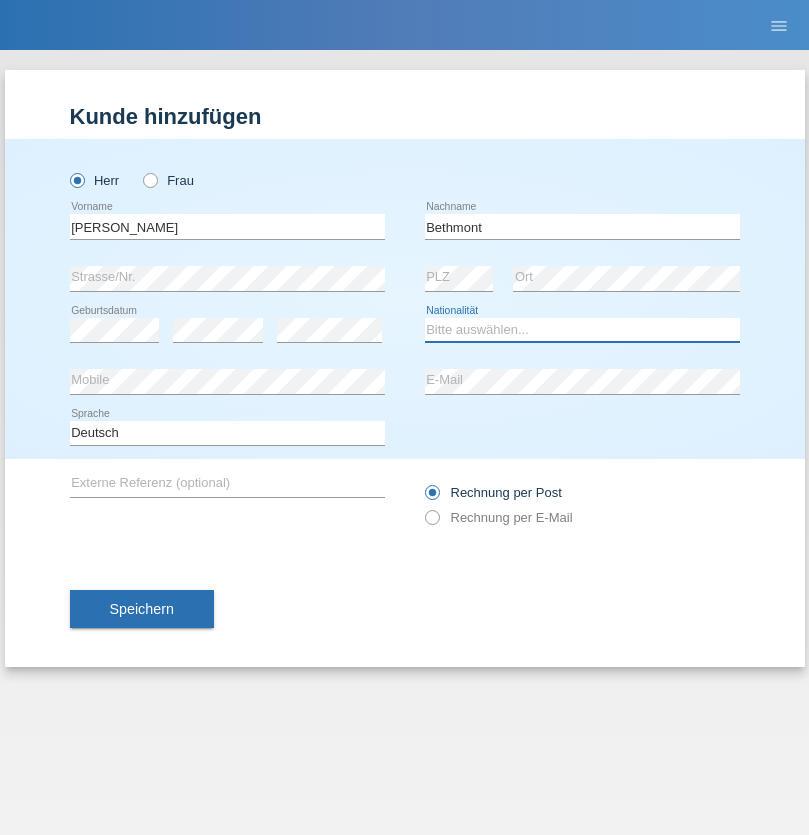 select on "CH" 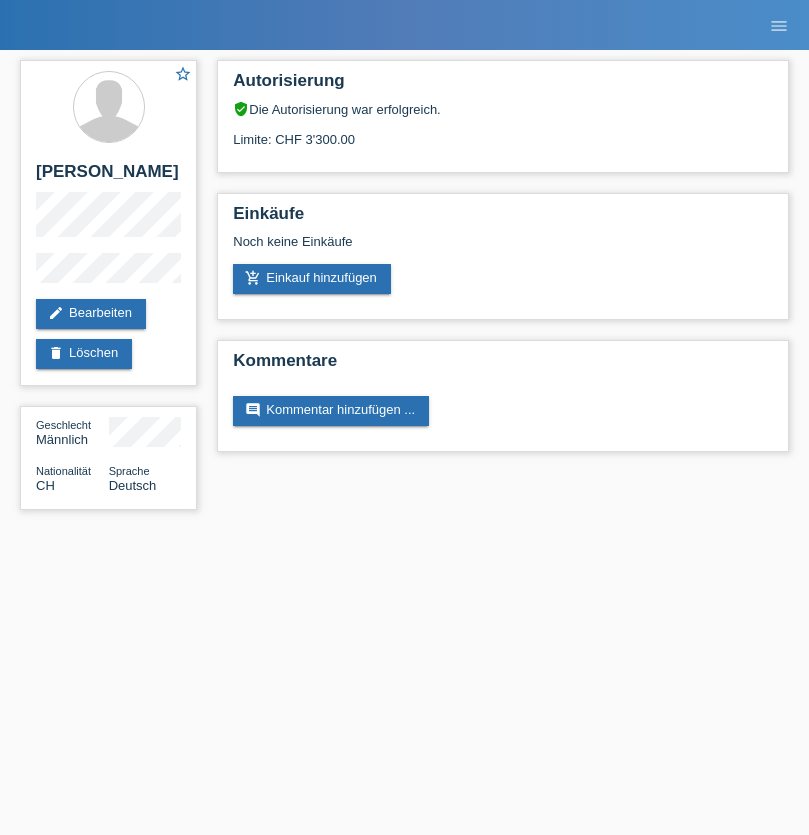 scroll, scrollTop: 0, scrollLeft: 0, axis: both 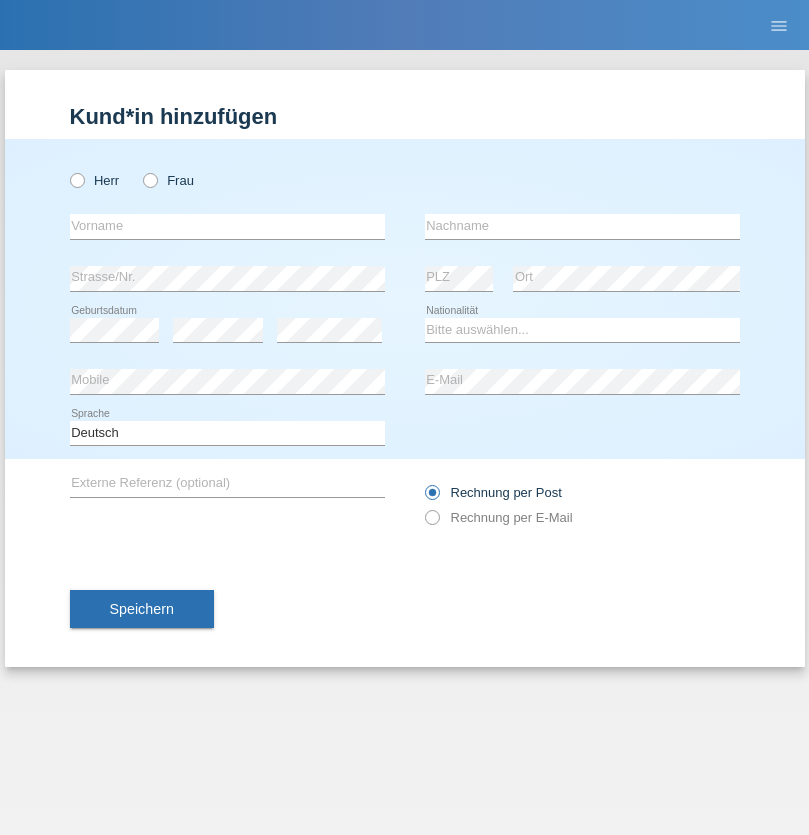 radio on "true" 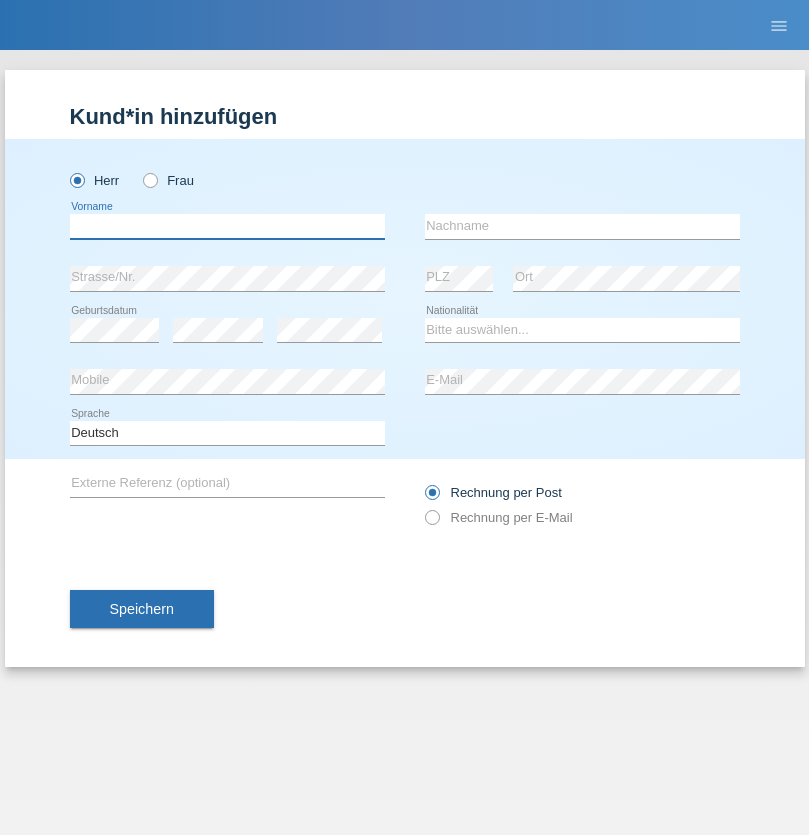 click at bounding box center [227, 226] 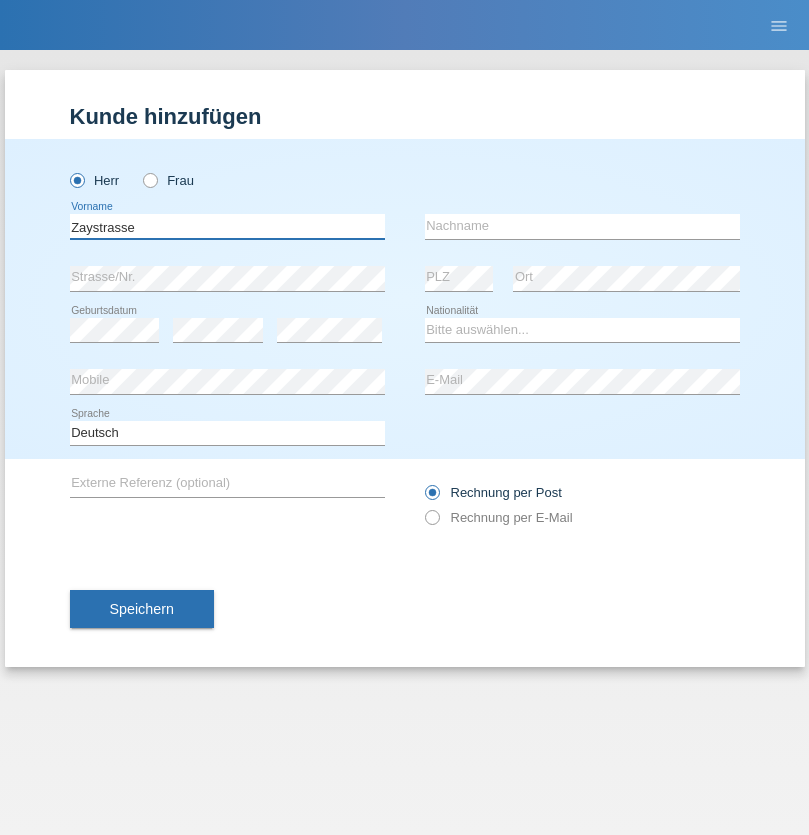type on "Zaystrasse" 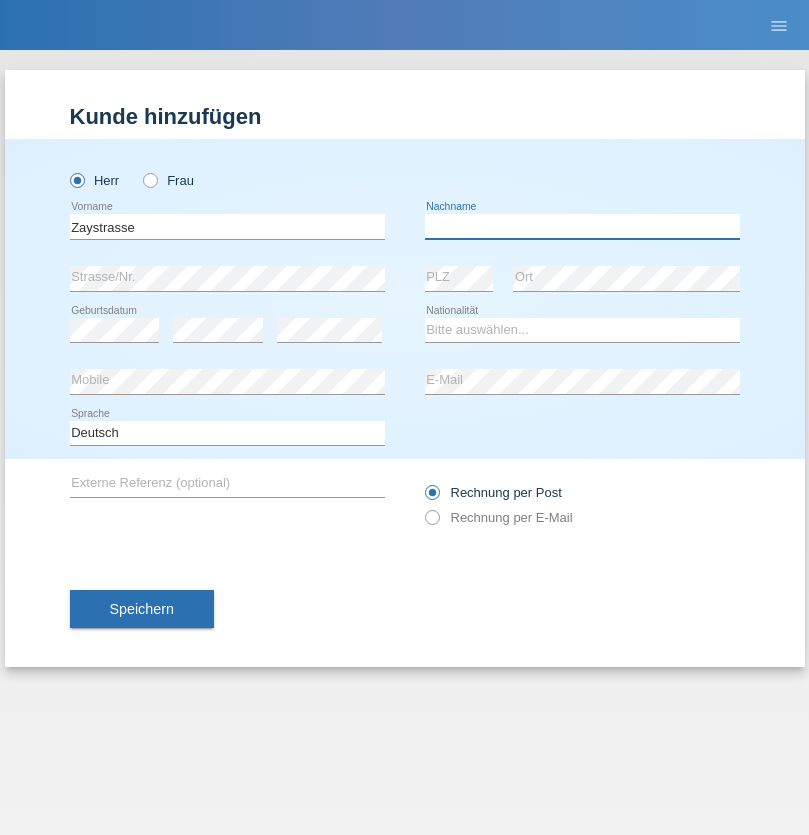 click at bounding box center [582, 226] 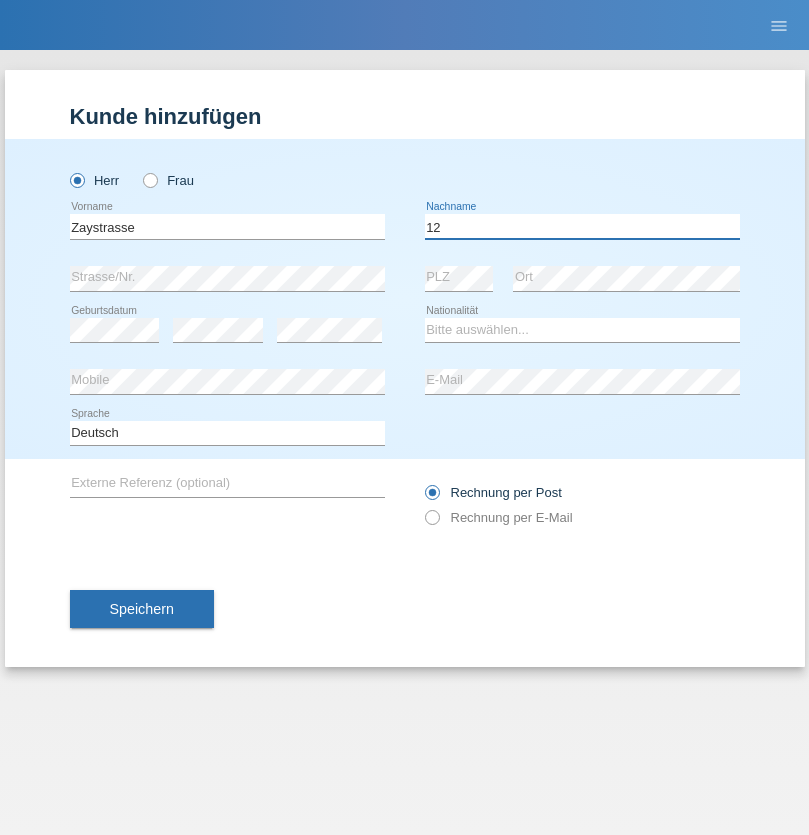 type on "12" 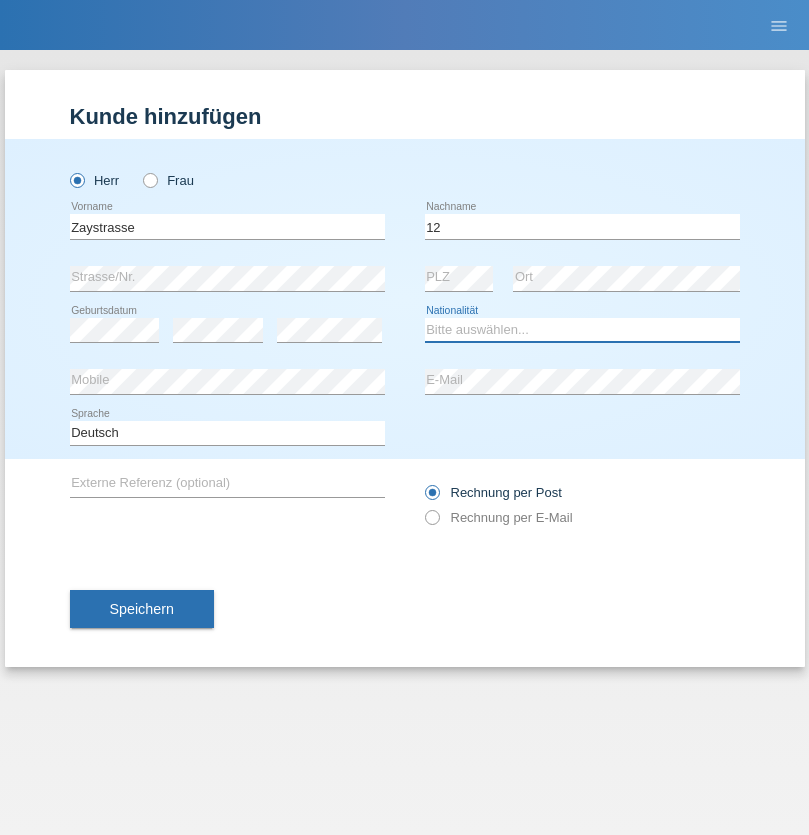 select on "IR" 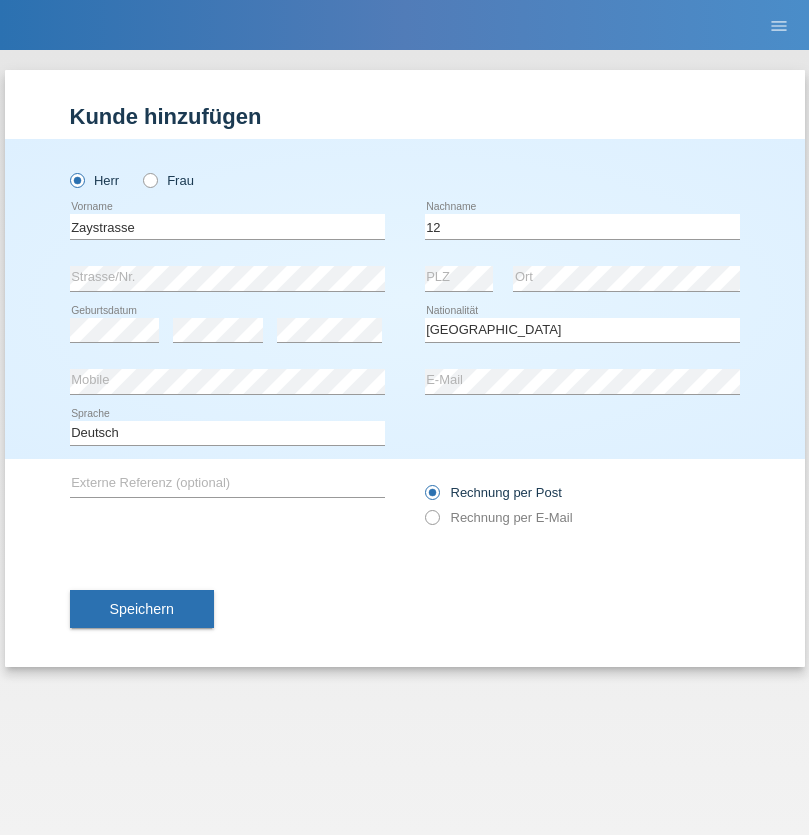 select on "C" 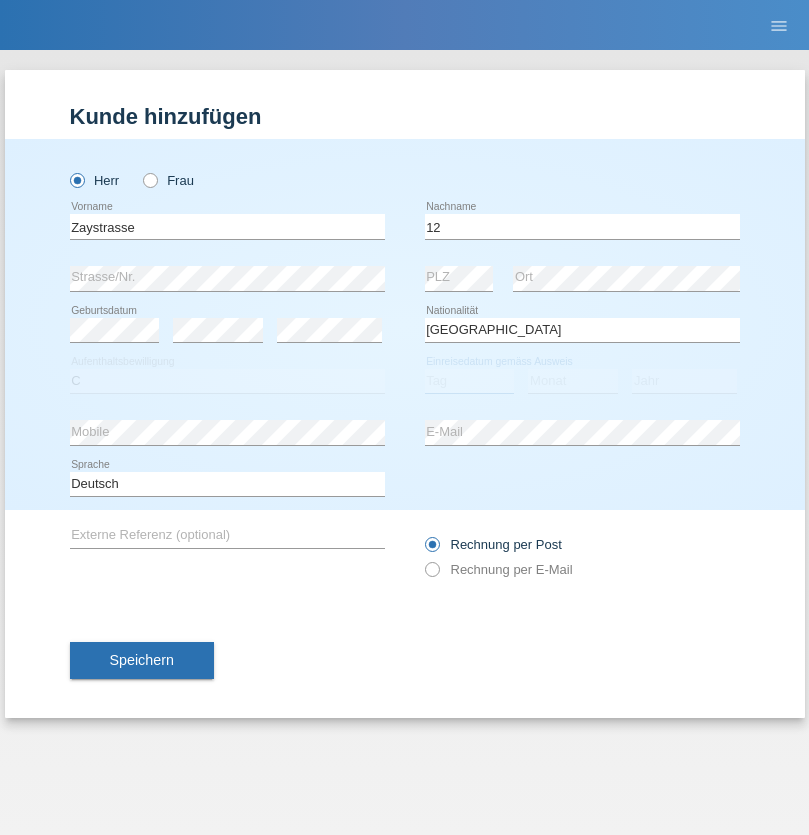 select on "06" 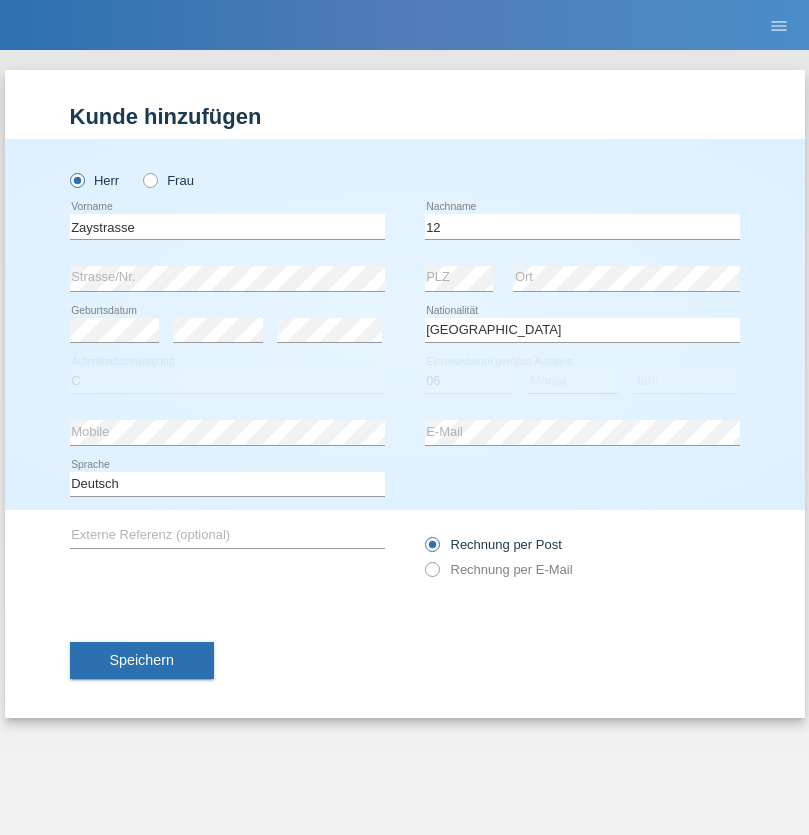 select on "01" 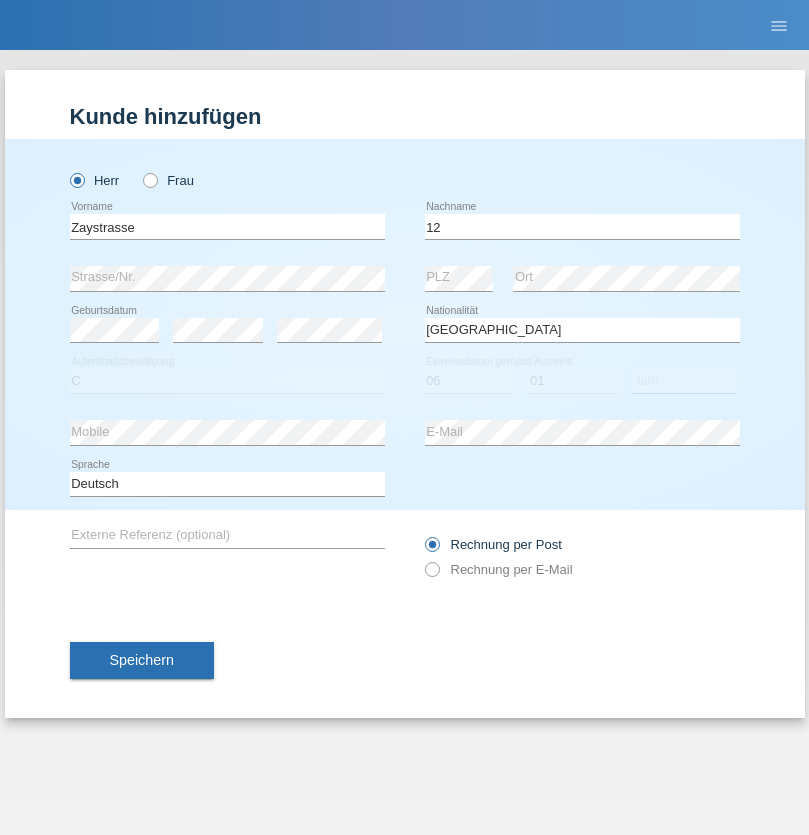 select on "2021" 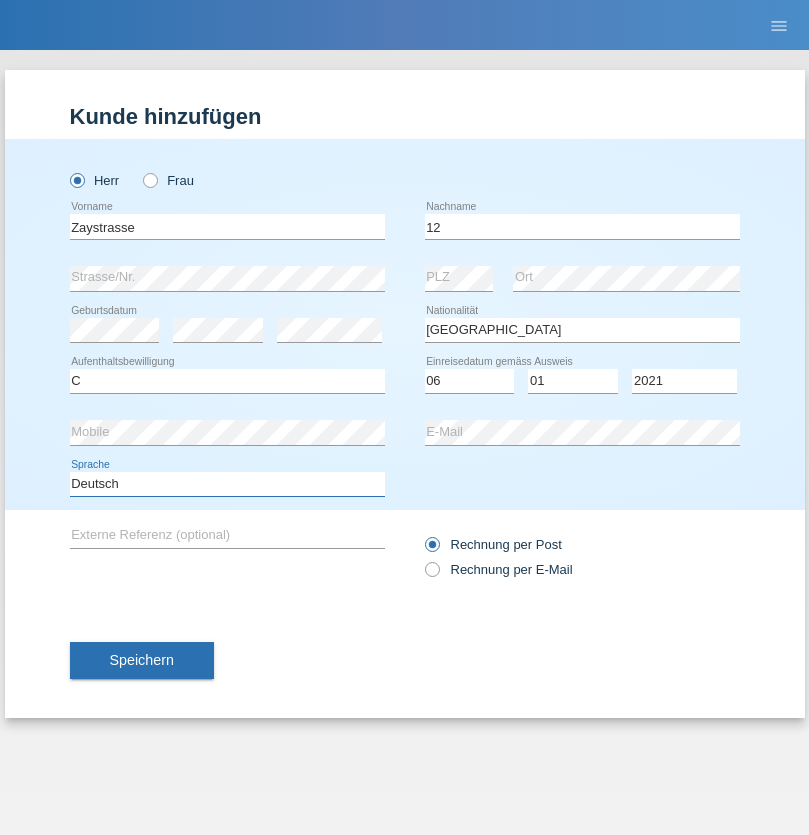 select on "en" 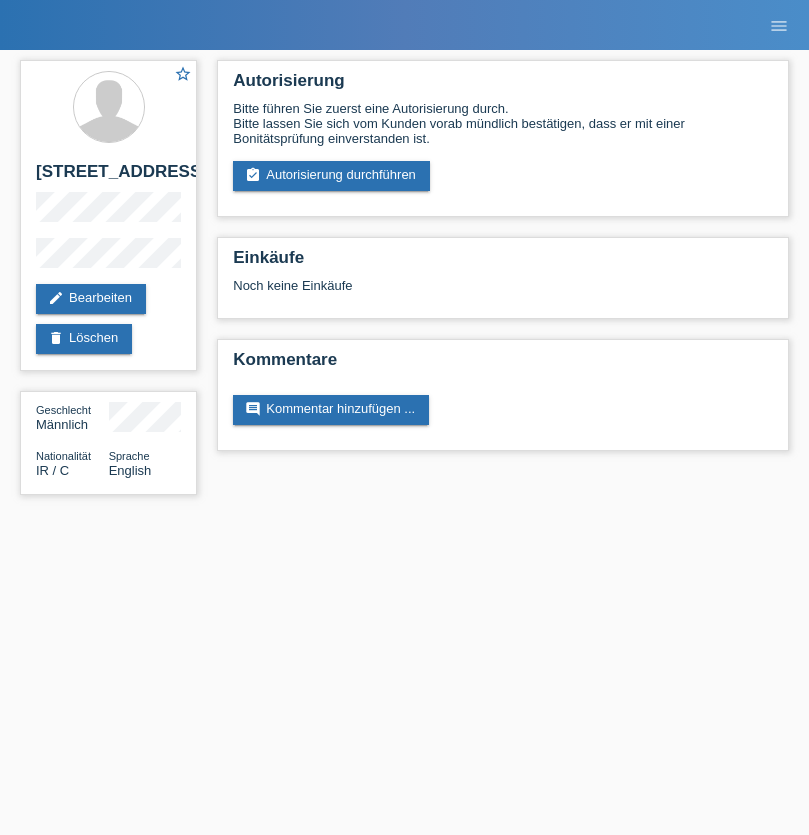 scroll, scrollTop: 0, scrollLeft: 0, axis: both 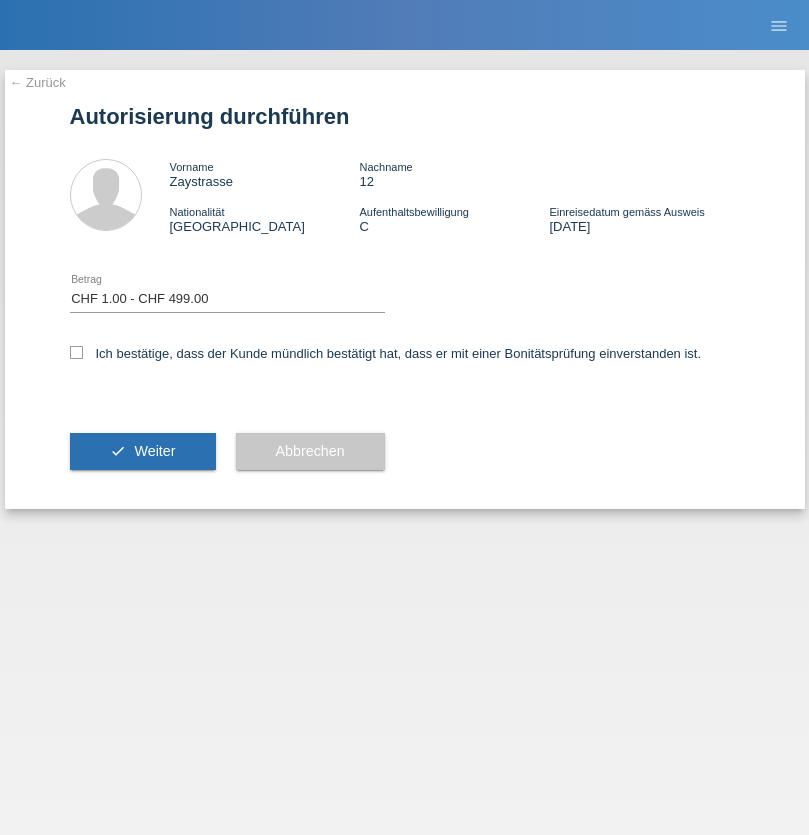 select on "1" 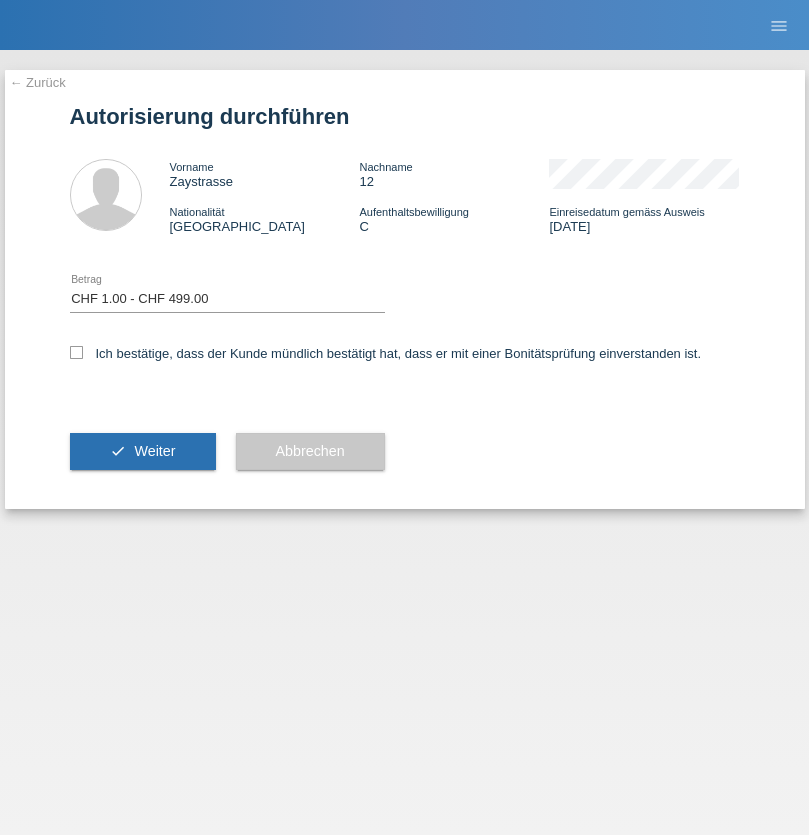 scroll, scrollTop: 0, scrollLeft: 0, axis: both 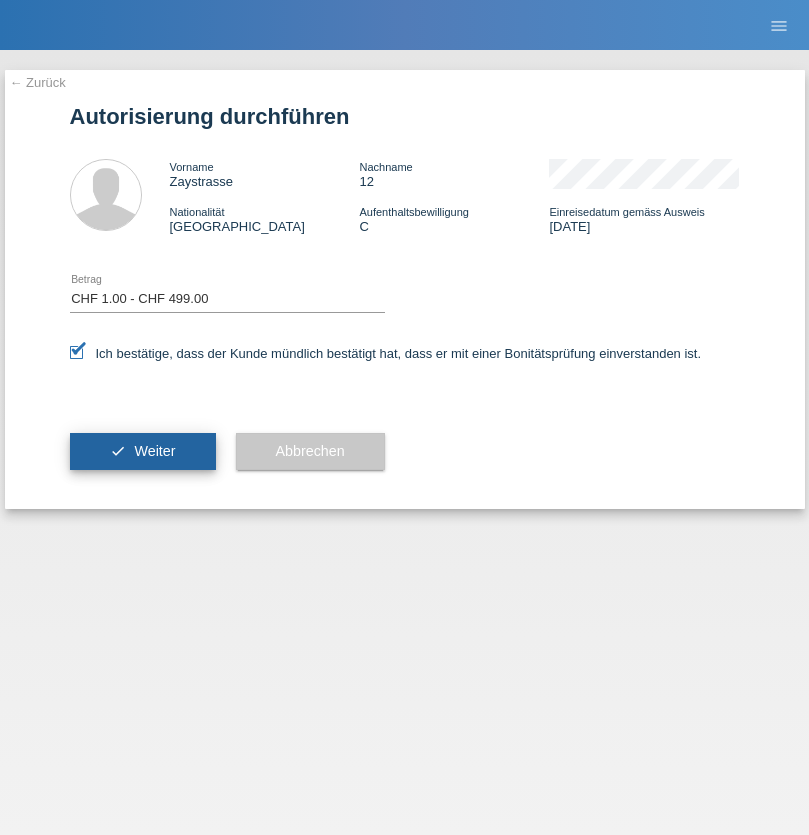 click on "Weiter" at bounding box center (154, 451) 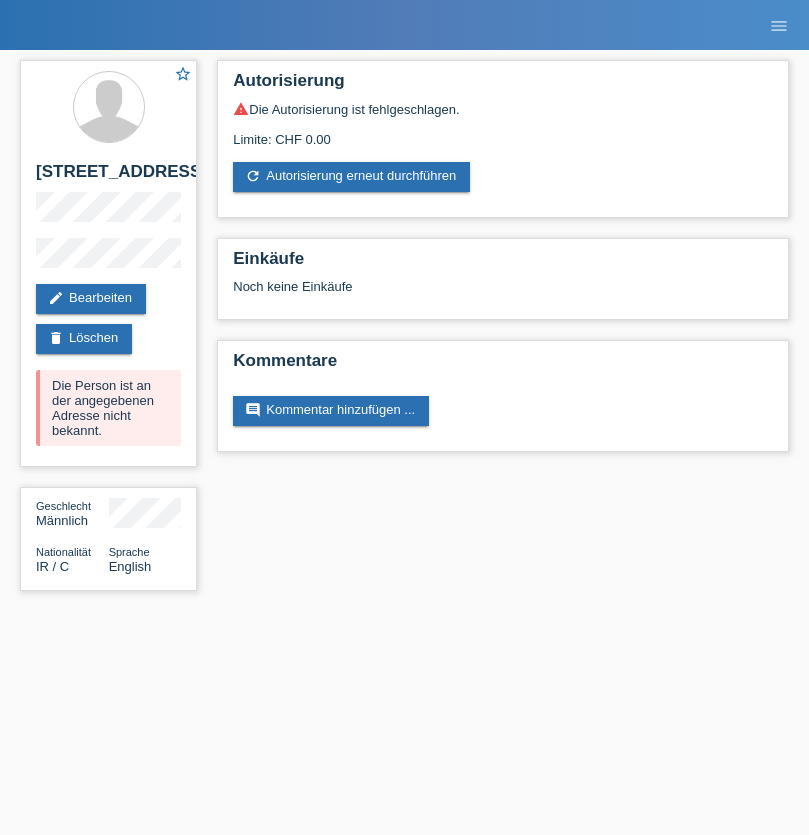 scroll, scrollTop: 0, scrollLeft: 0, axis: both 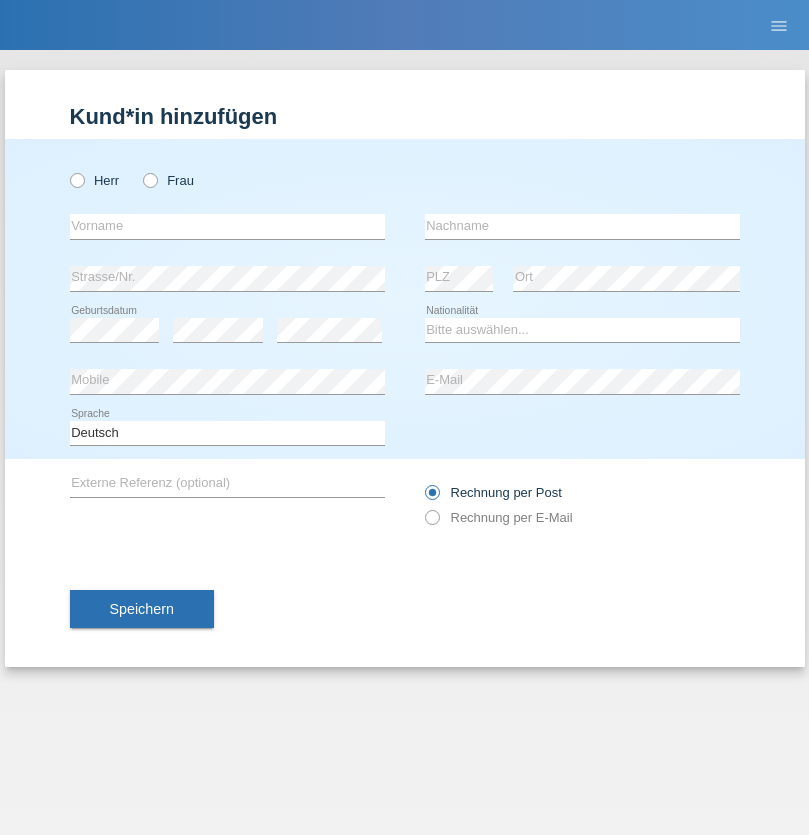 radio on "true" 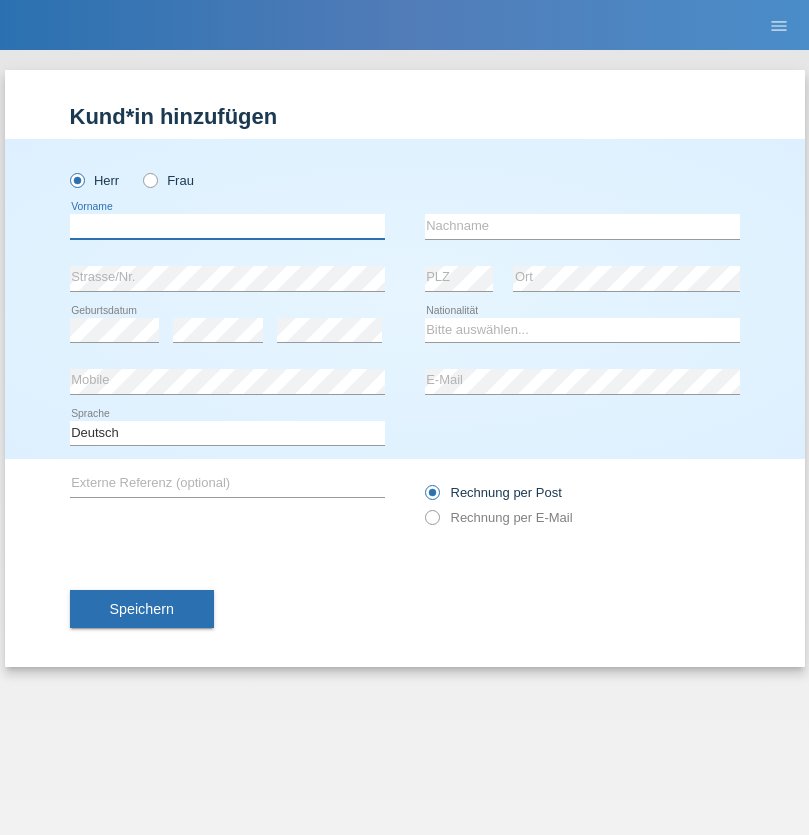 click at bounding box center [227, 226] 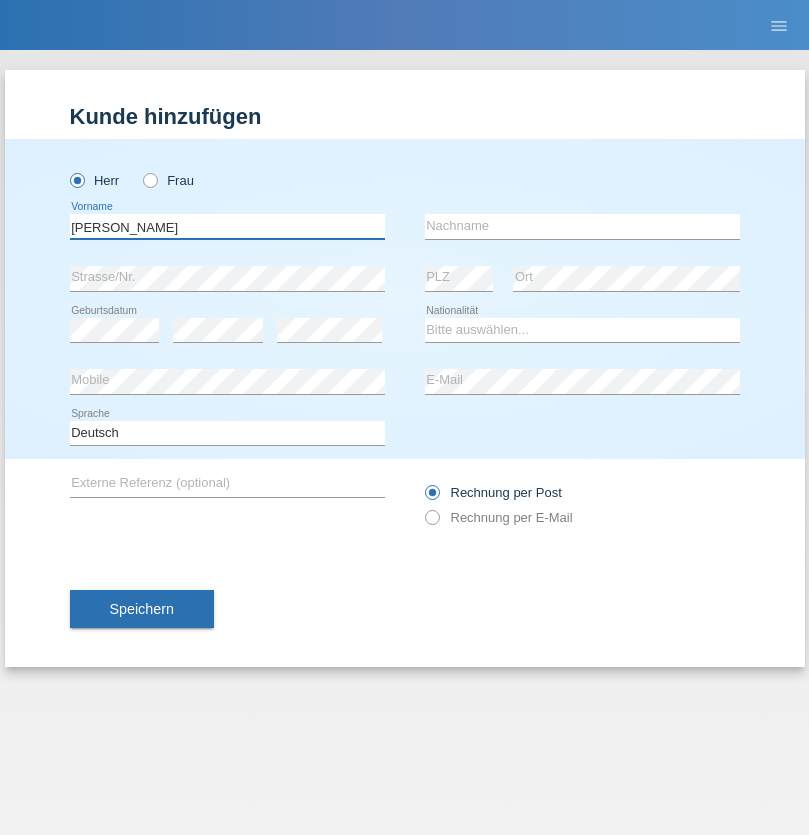 type on "Tim" 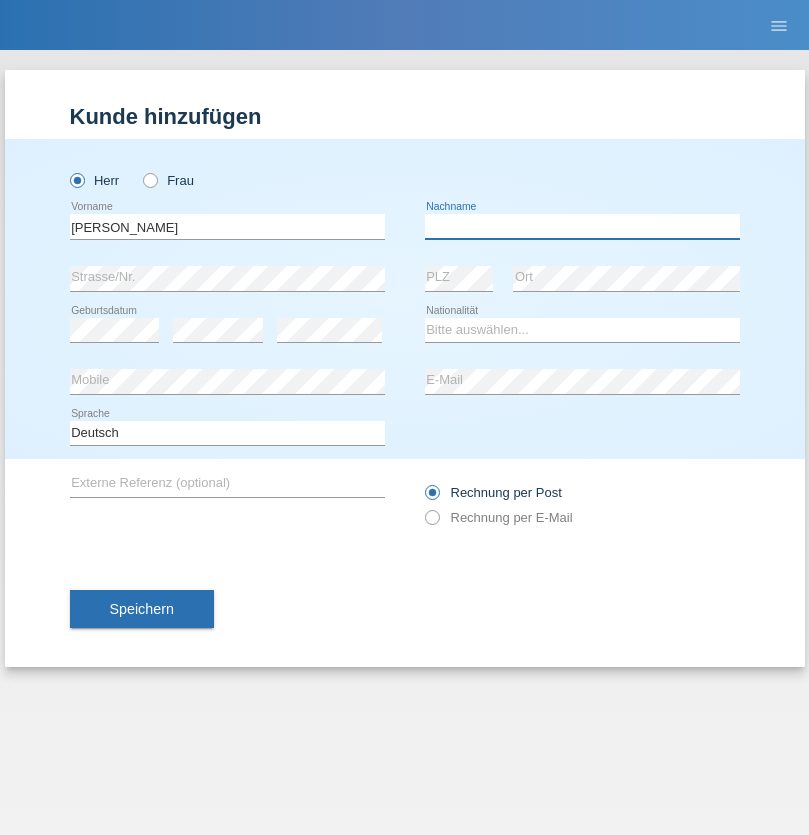 click at bounding box center [582, 226] 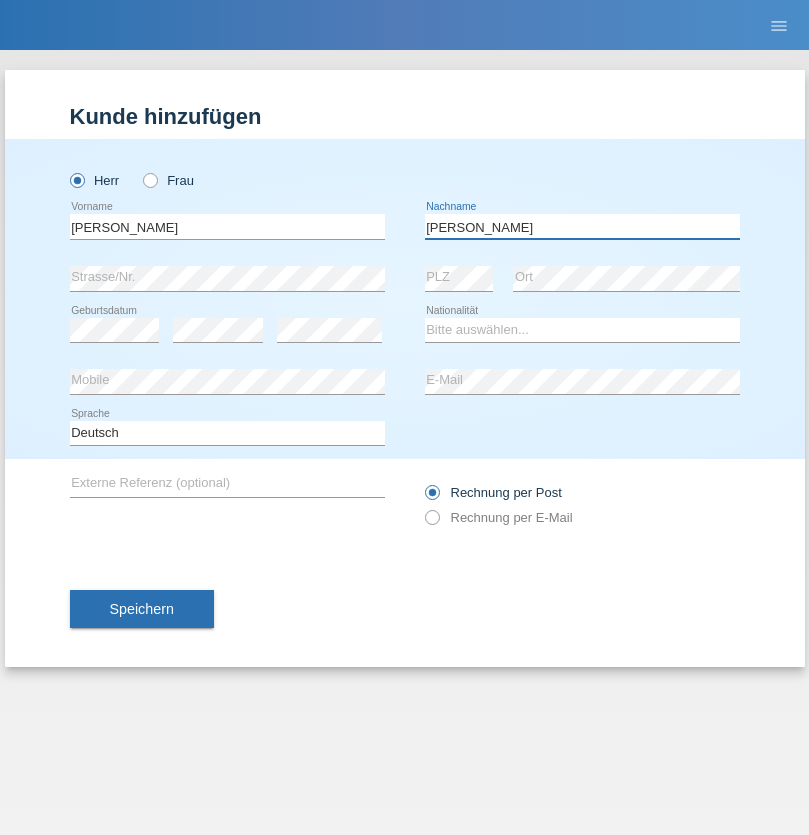 type on "Fischer" 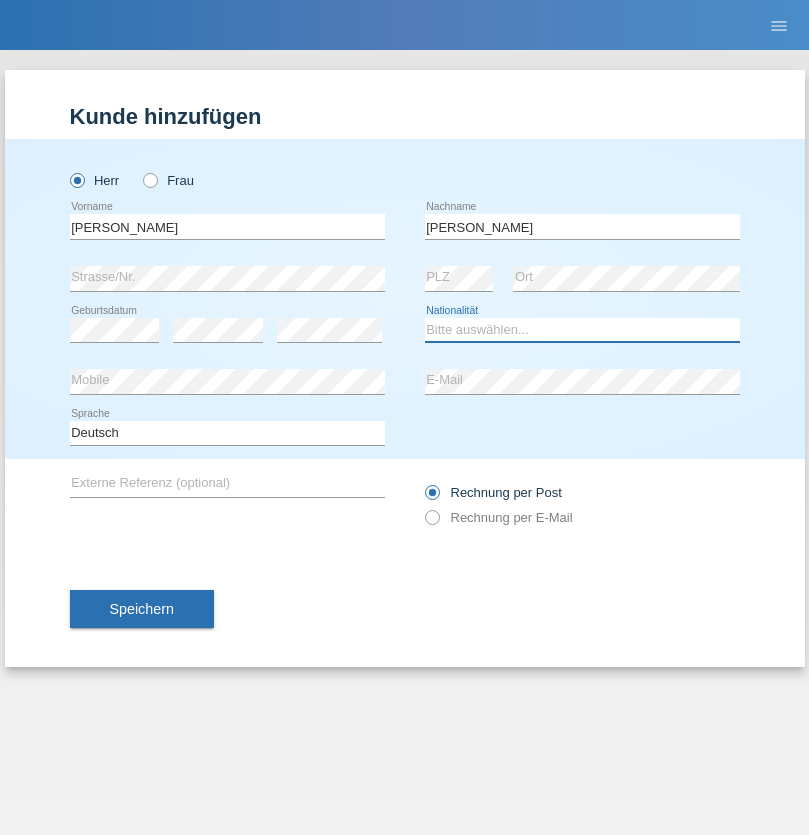 select on "CH" 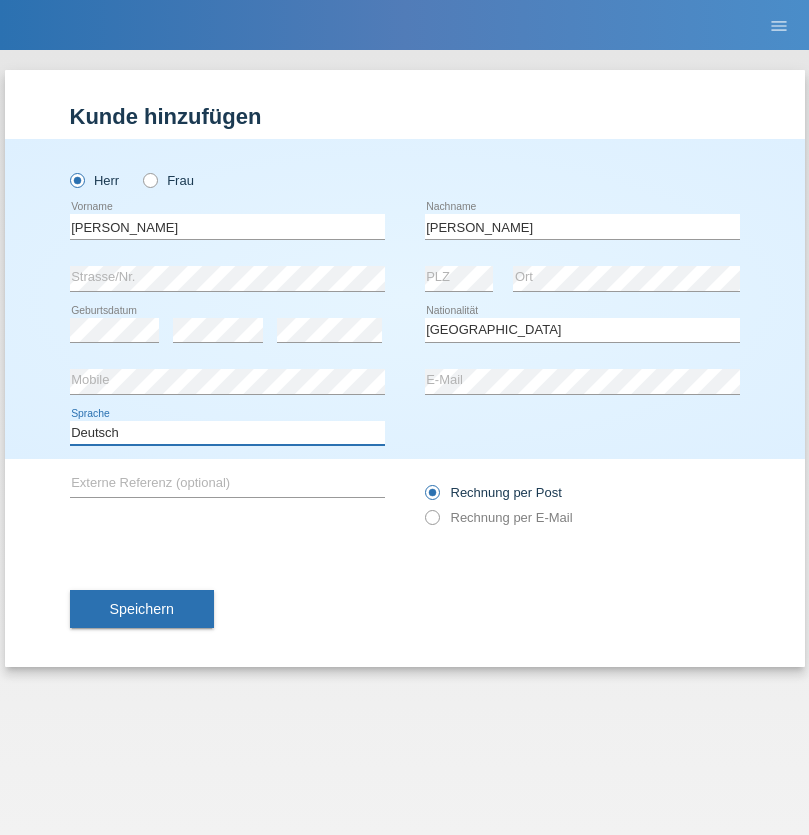 select on "en" 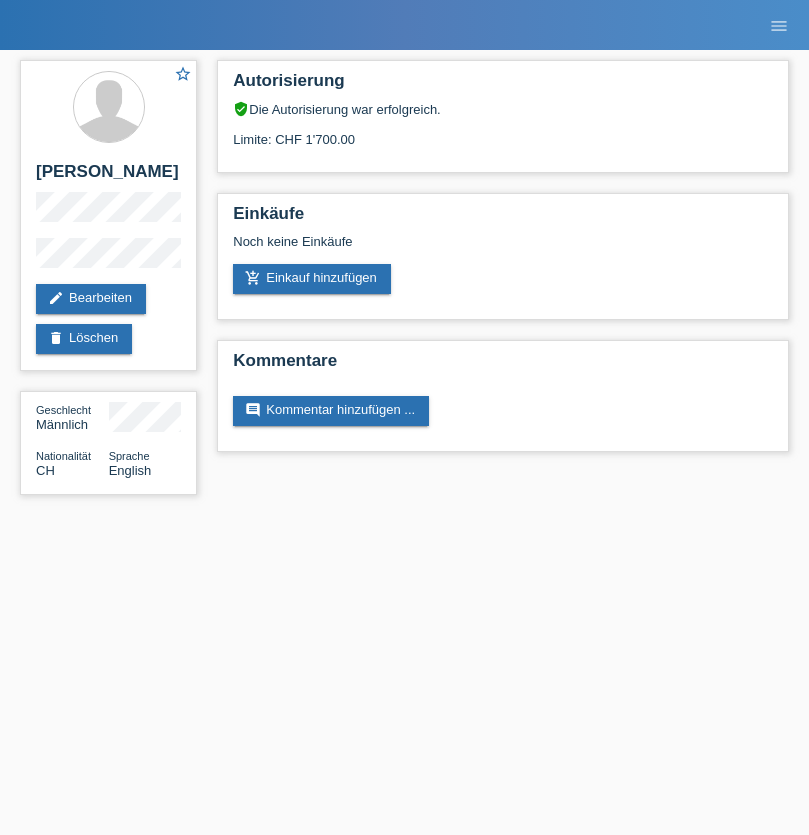 scroll, scrollTop: 0, scrollLeft: 0, axis: both 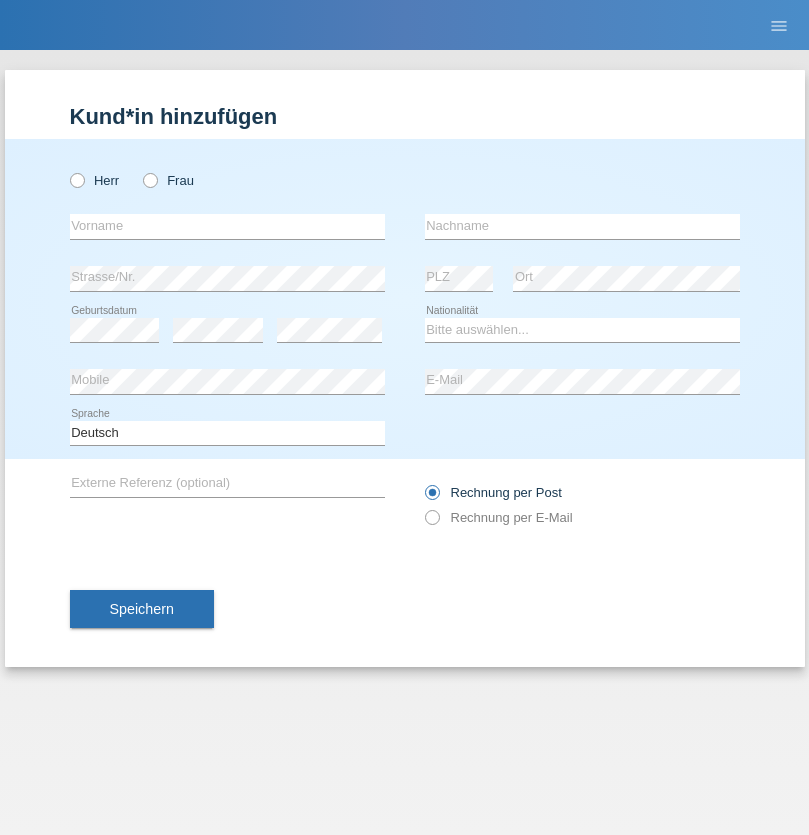 radio on "true" 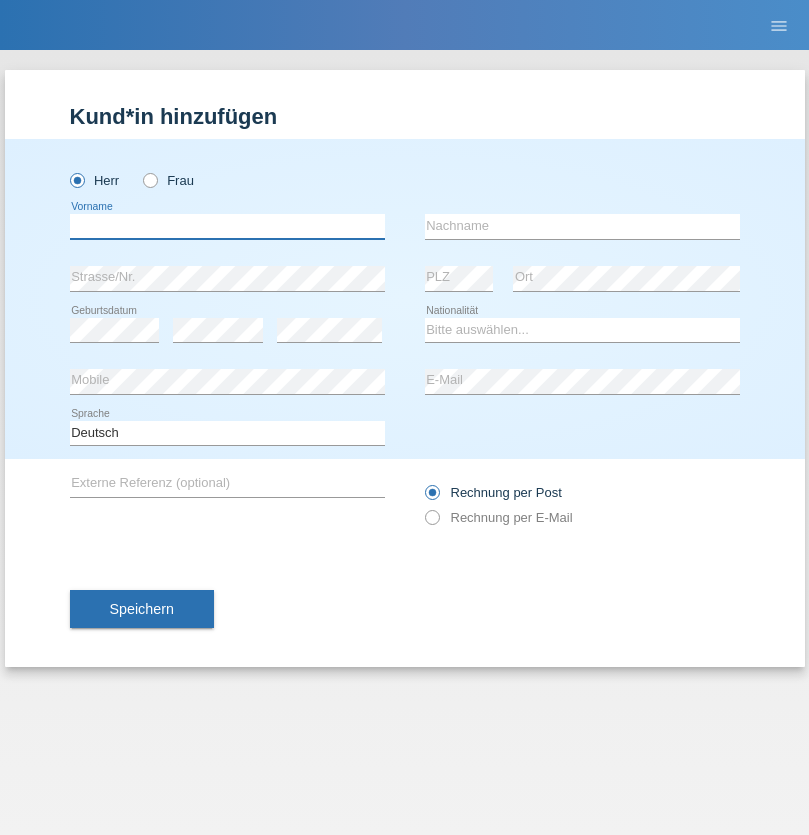 click at bounding box center [227, 226] 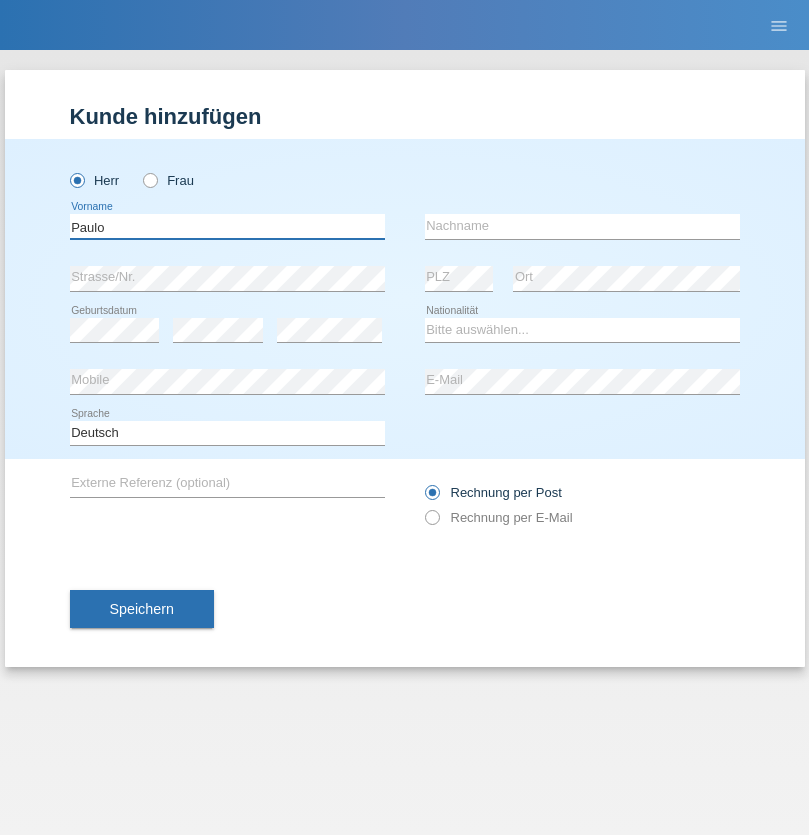 type on "Paulo" 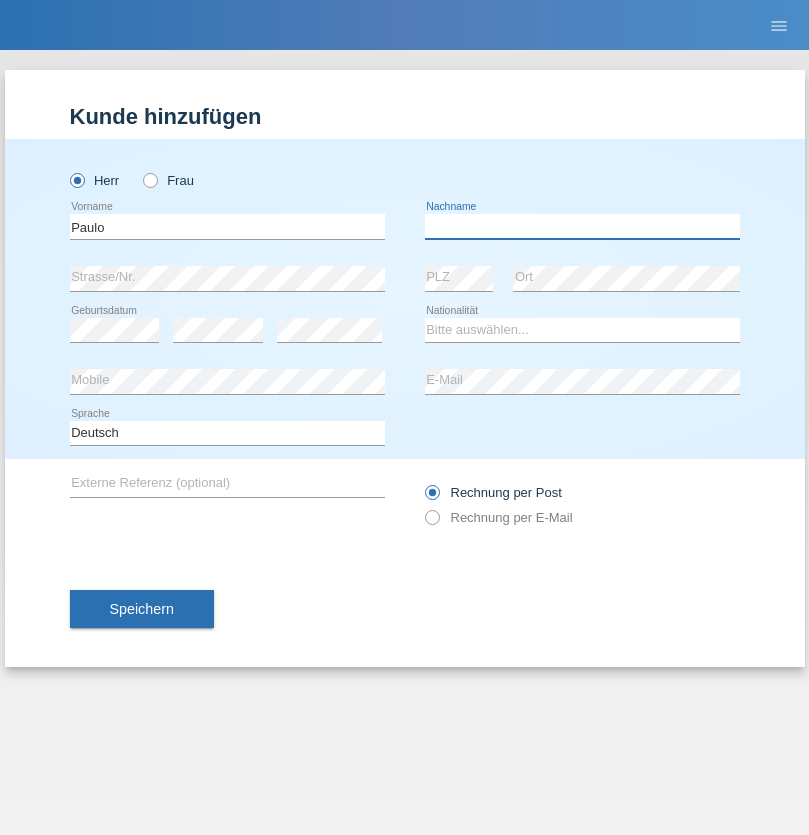 click at bounding box center (582, 226) 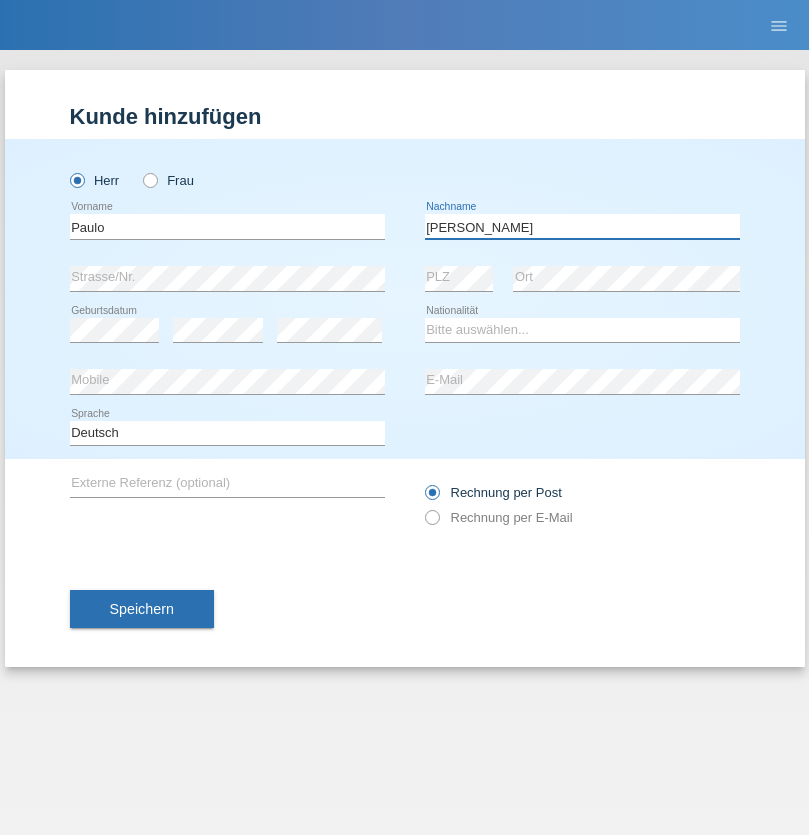 type on "[PERSON_NAME]" 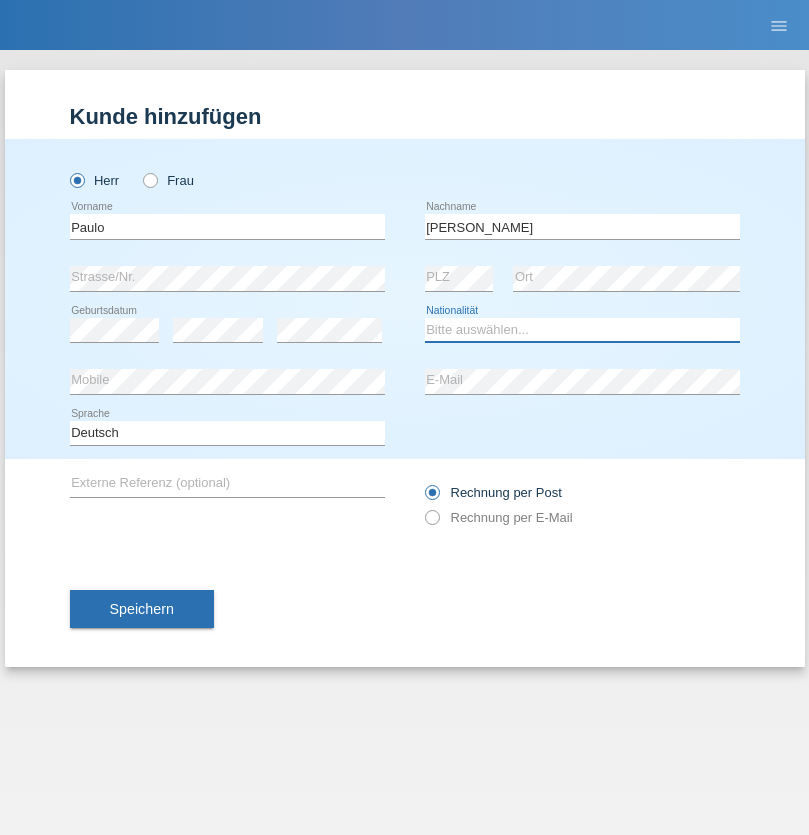 select on "CH" 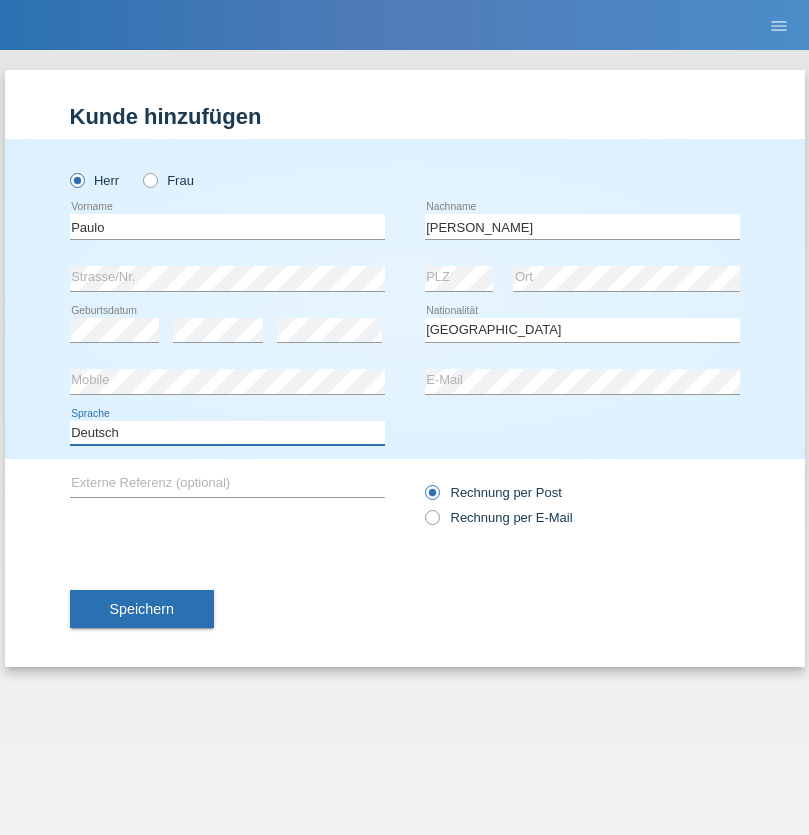 select on "en" 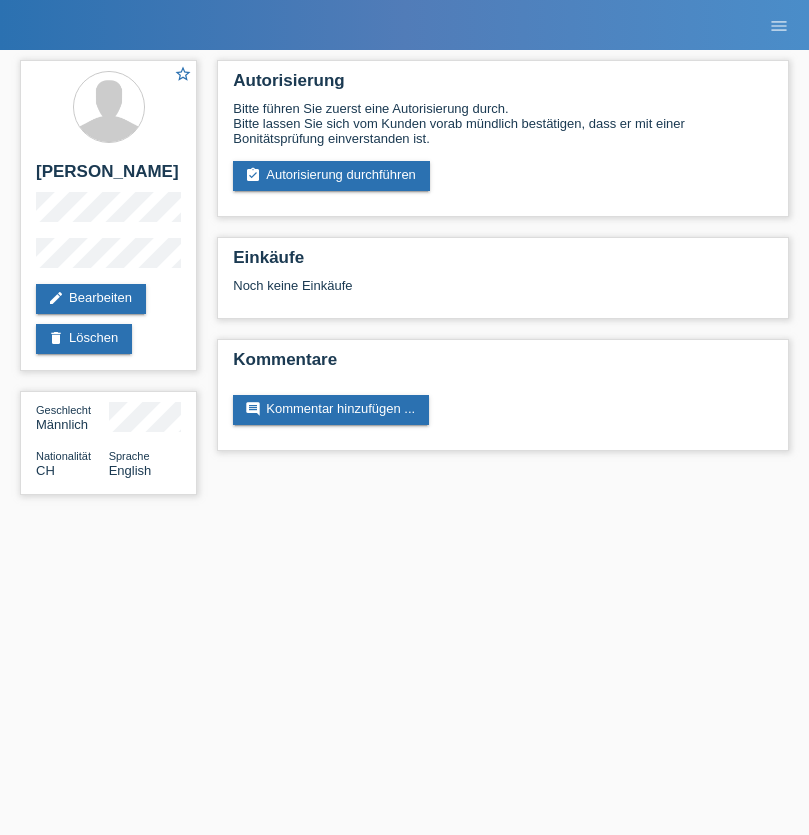 scroll, scrollTop: 0, scrollLeft: 0, axis: both 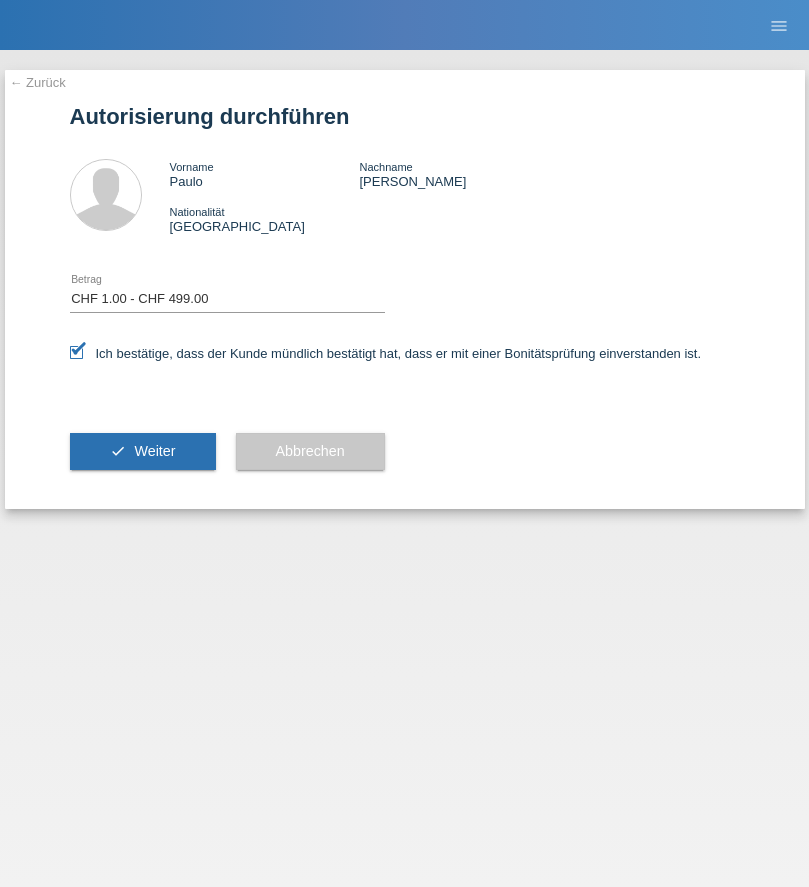 select on "1" 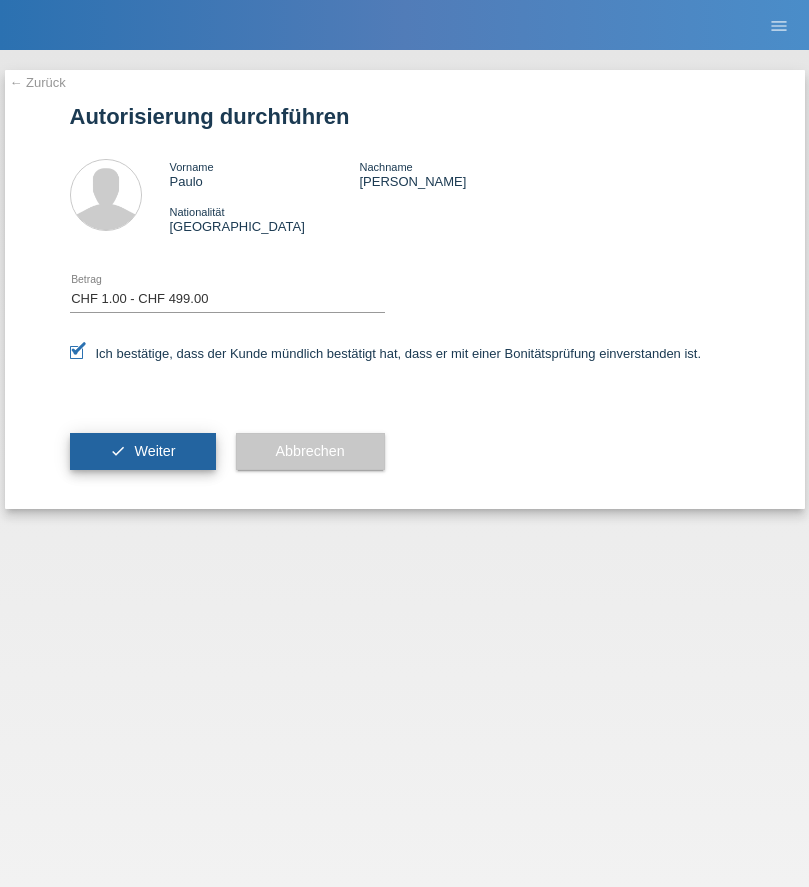 click on "Weiter" at bounding box center [154, 451] 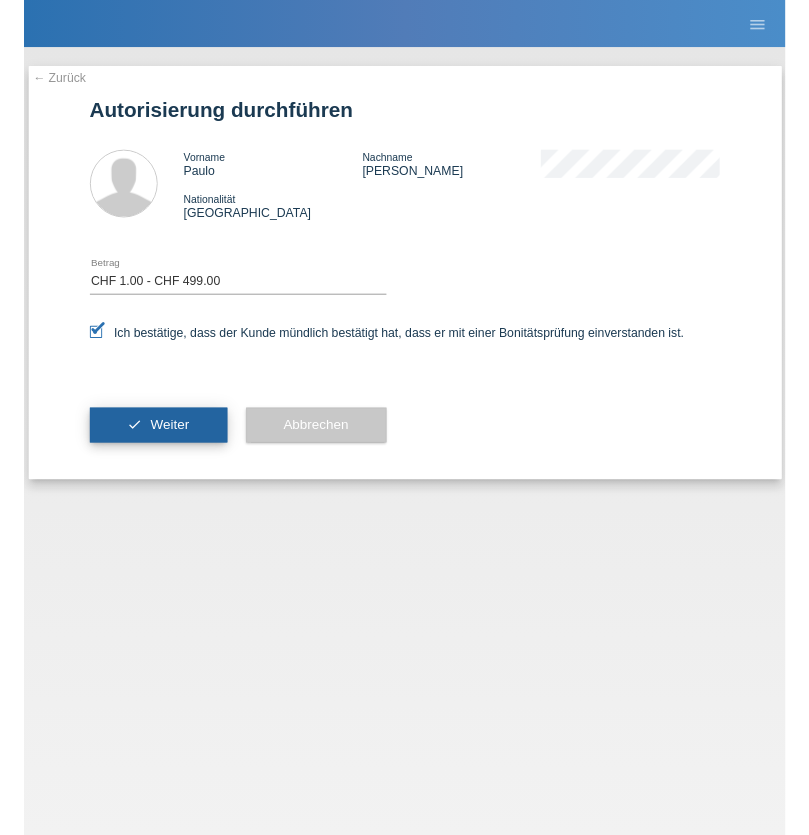 scroll, scrollTop: 0, scrollLeft: 0, axis: both 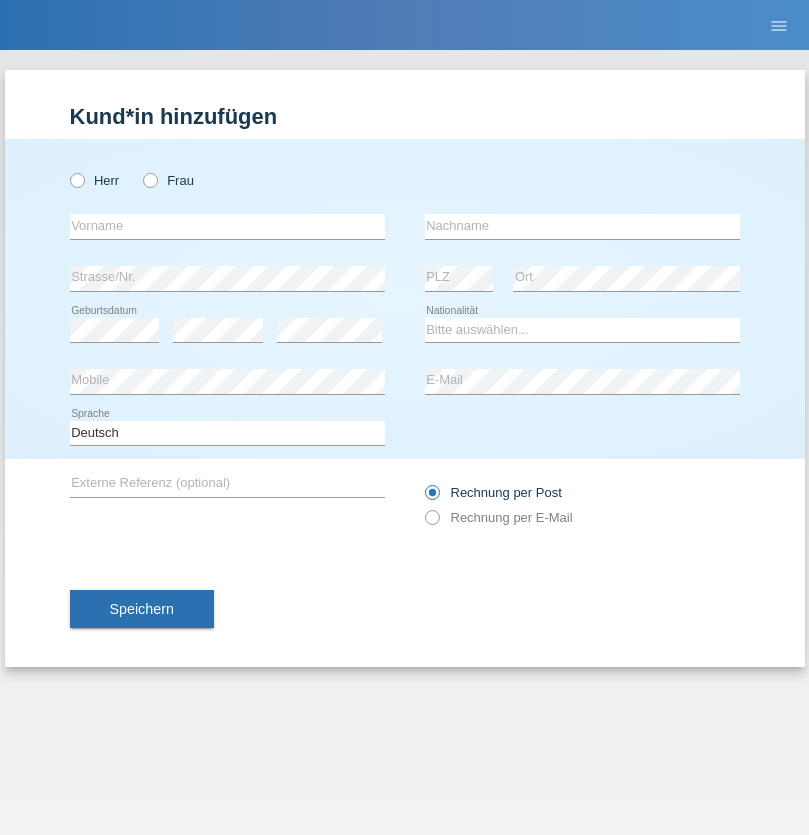 radio on "true" 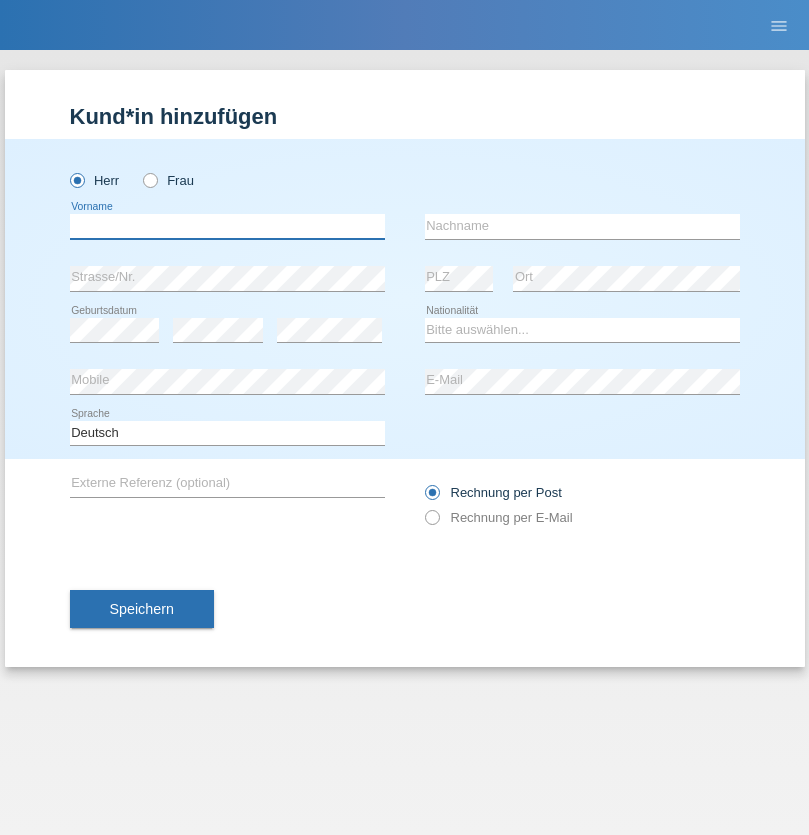 click at bounding box center [227, 226] 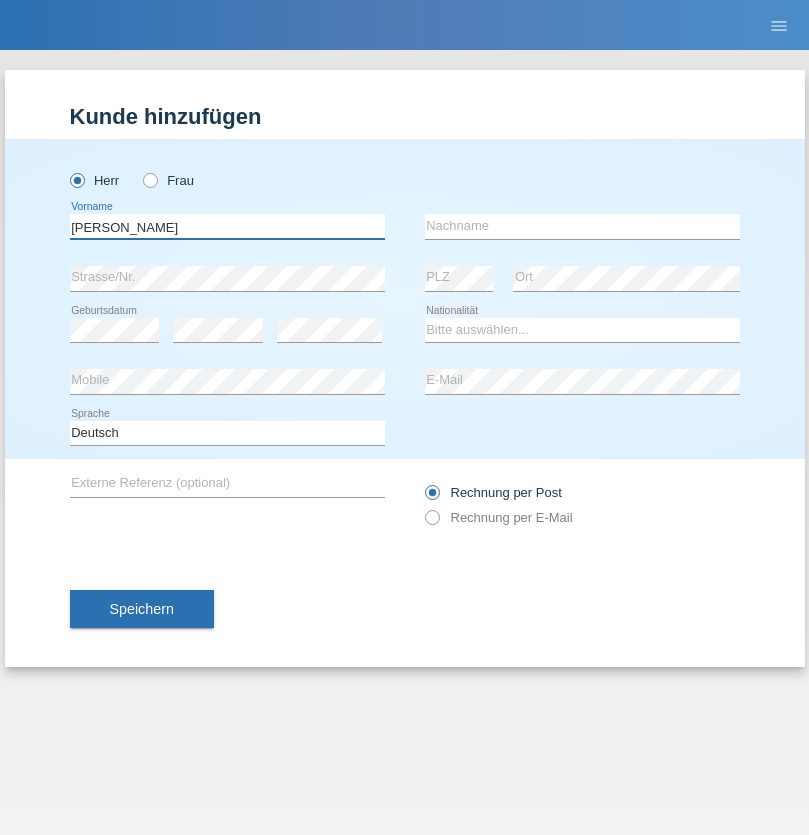 type on "[PERSON_NAME]" 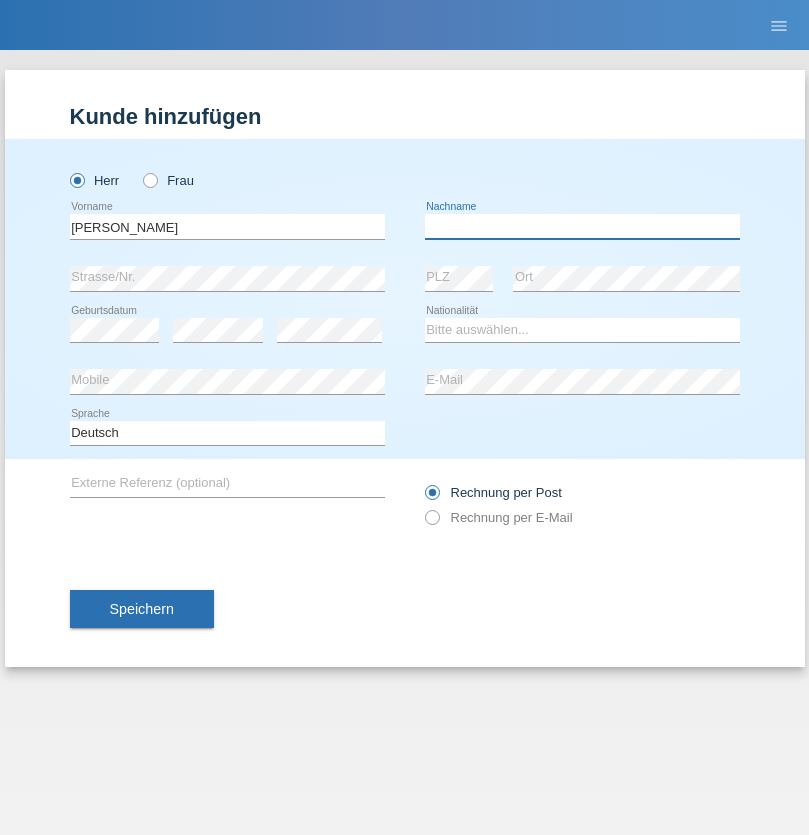 click at bounding box center (582, 226) 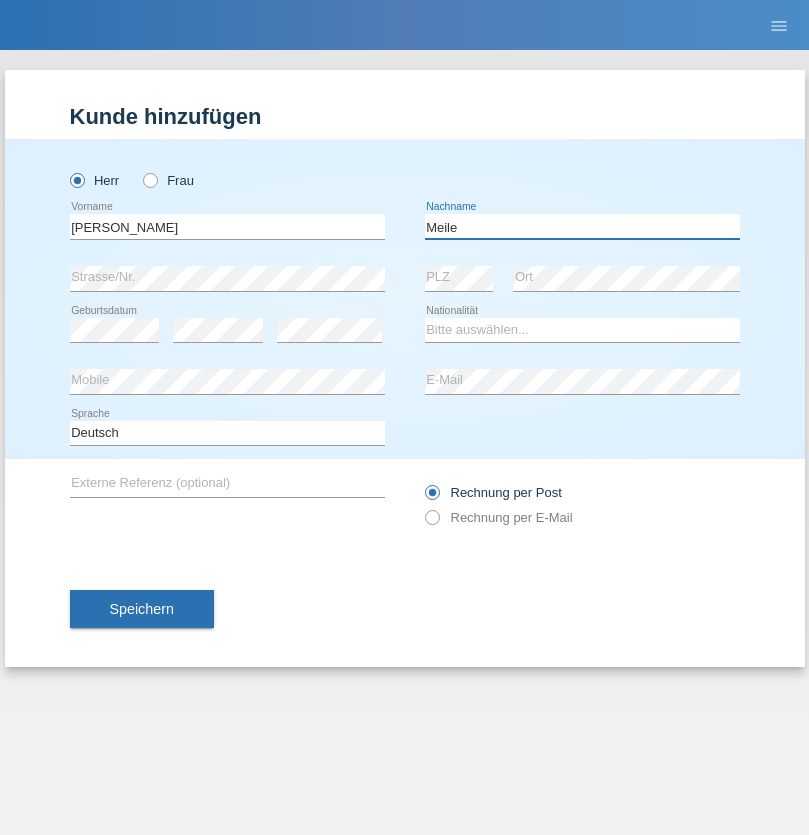 type on "Meile" 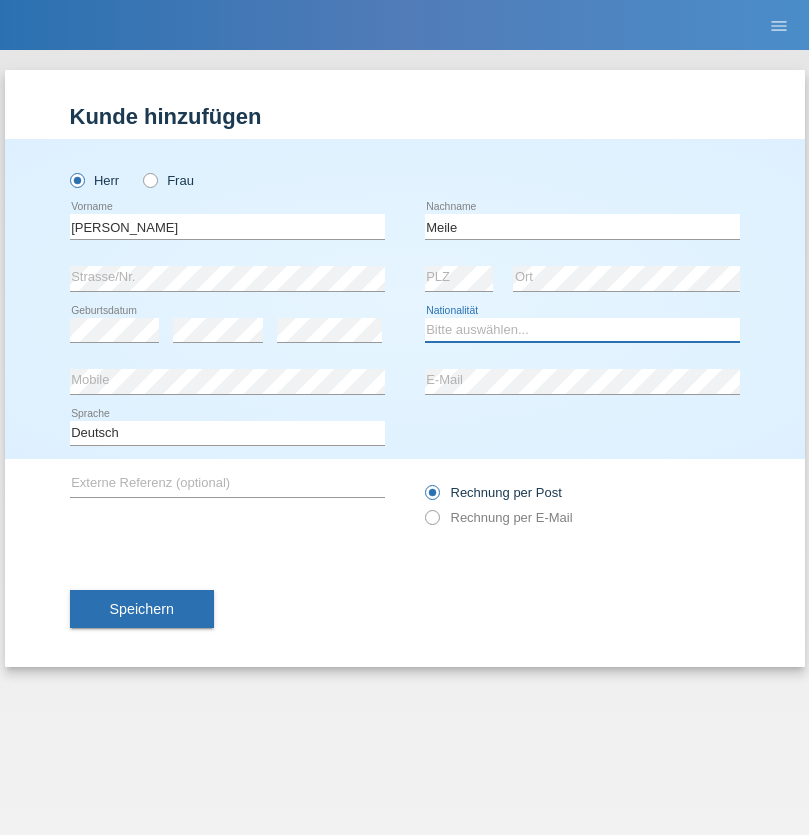 select on "FJ" 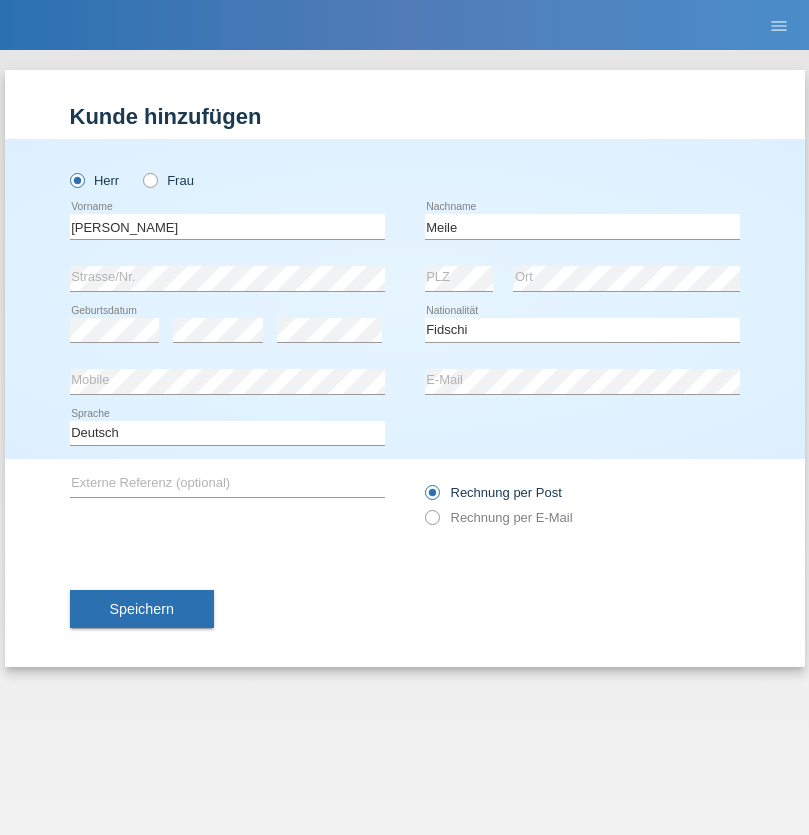 select on "C" 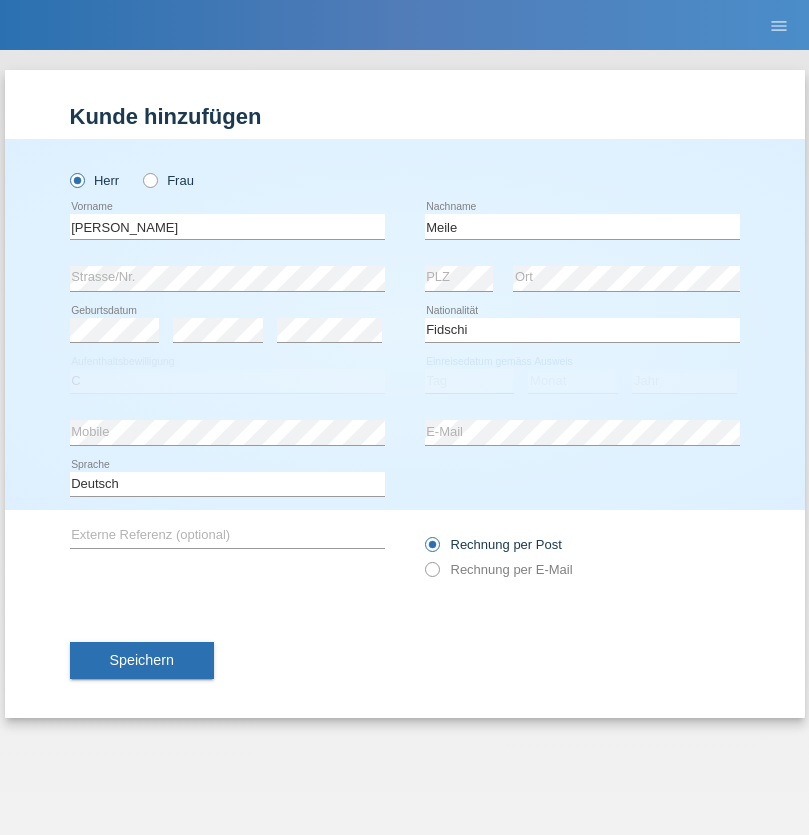 select on "24" 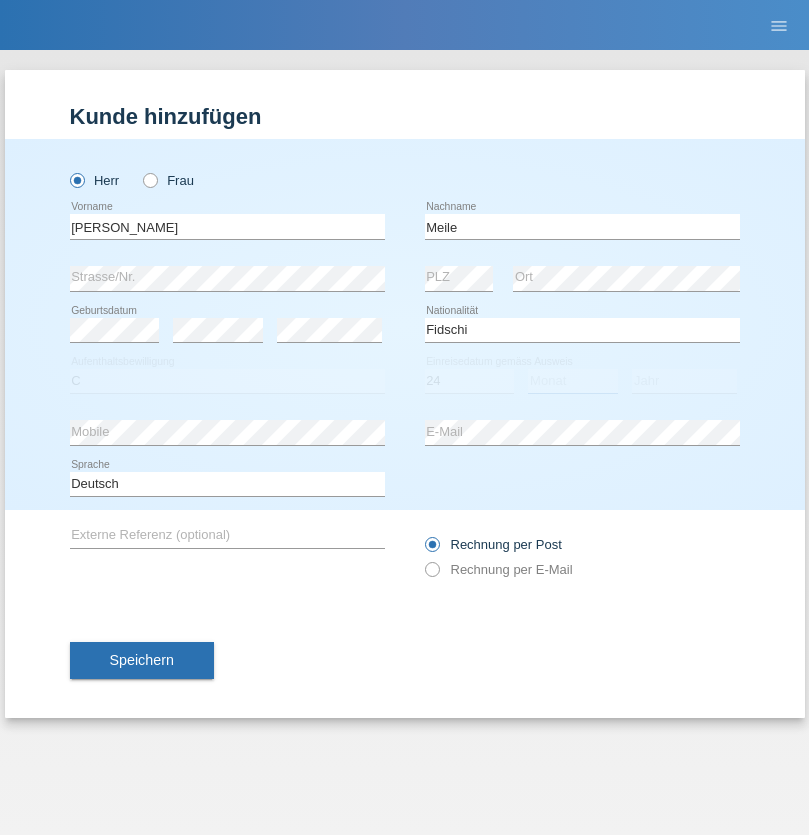 select on "08" 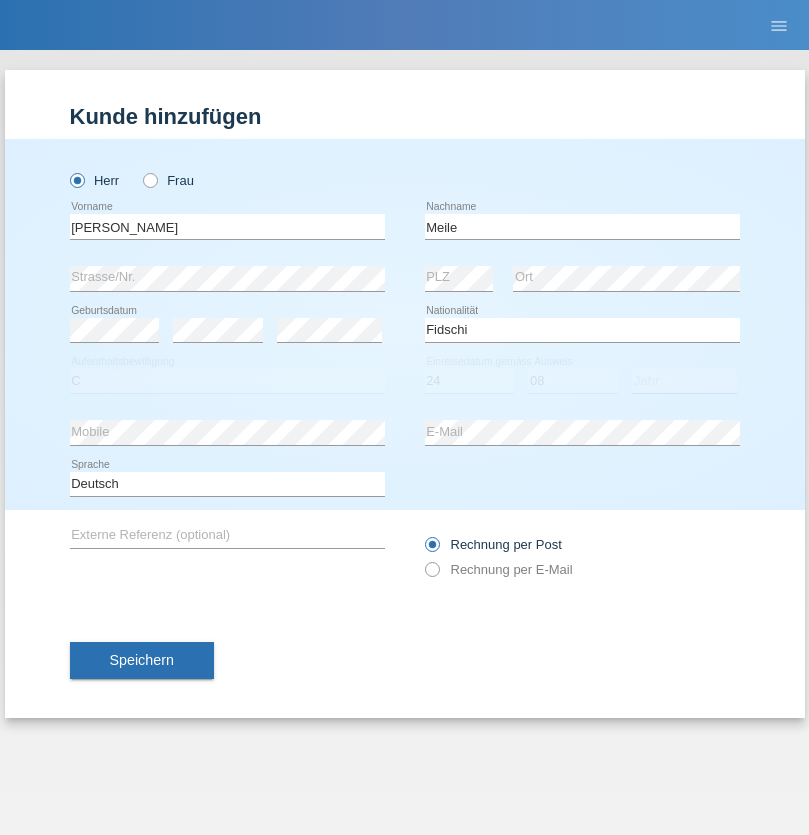 select on "1996" 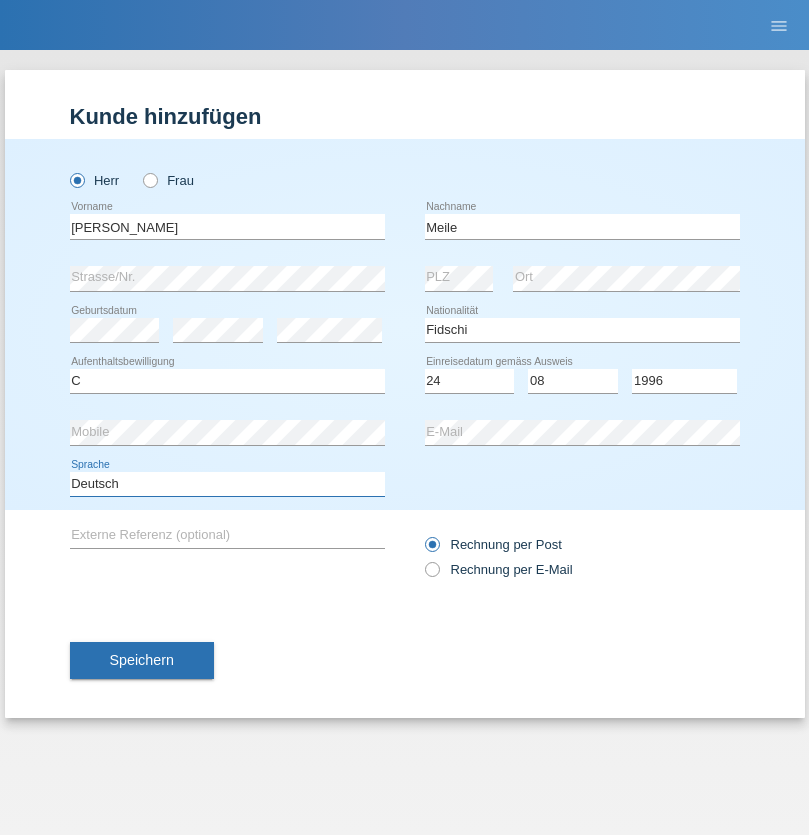 select on "en" 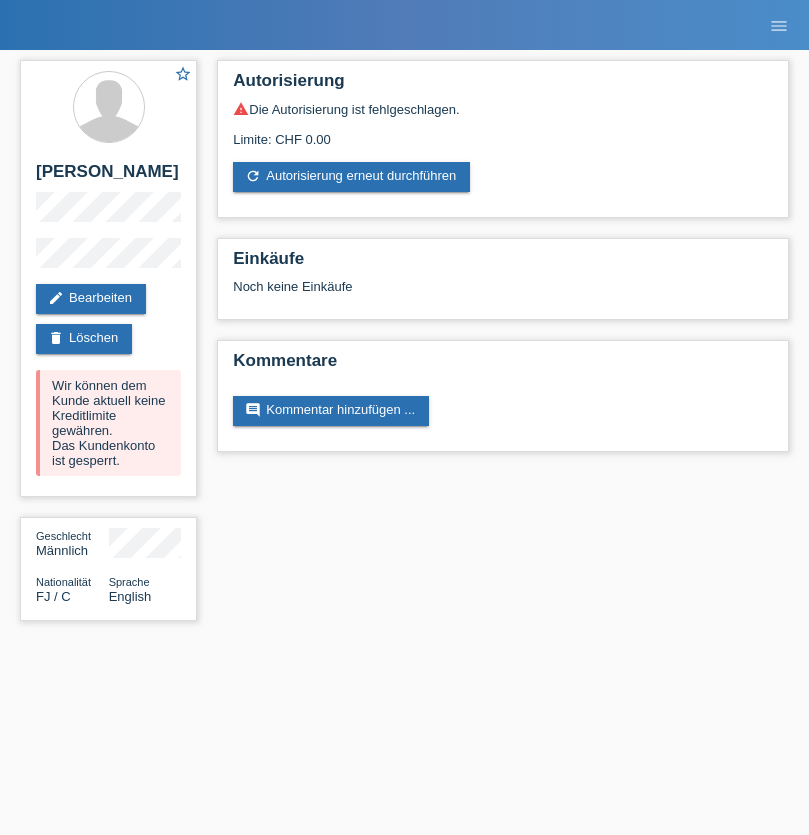 scroll, scrollTop: 0, scrollLeft: 0, axis: both 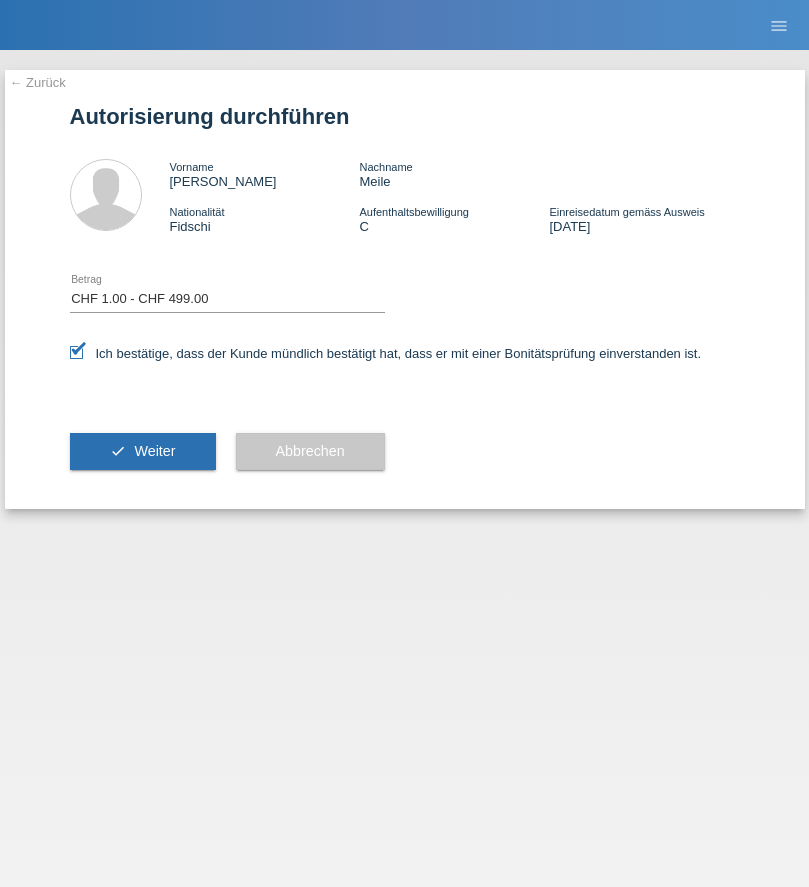 select on "1" 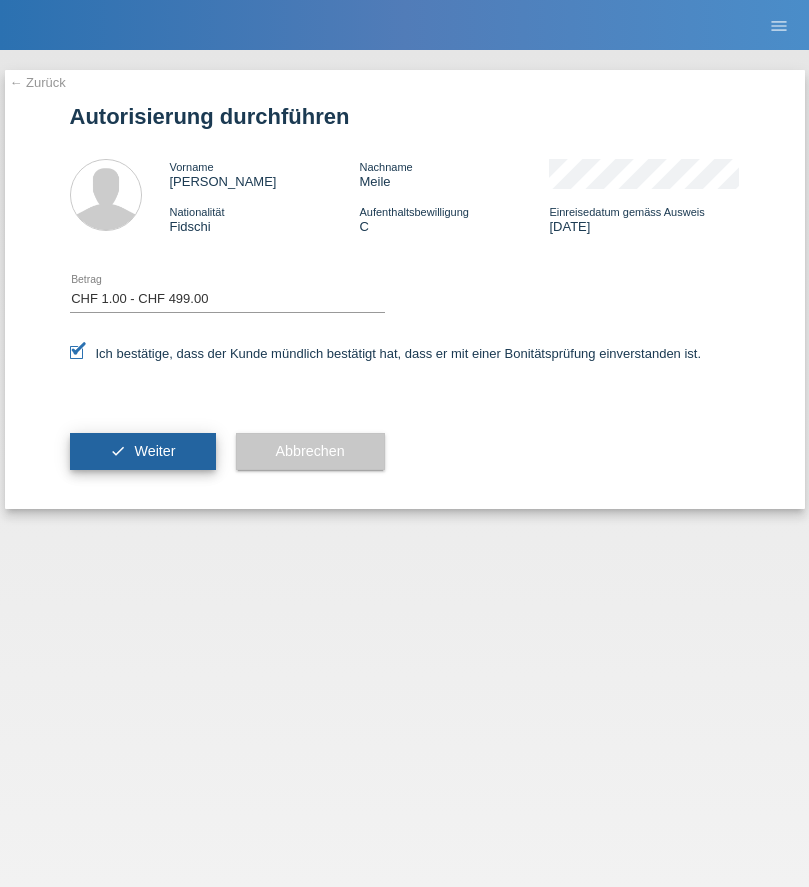 click on "Weiter" at bounding box center [154, 451] 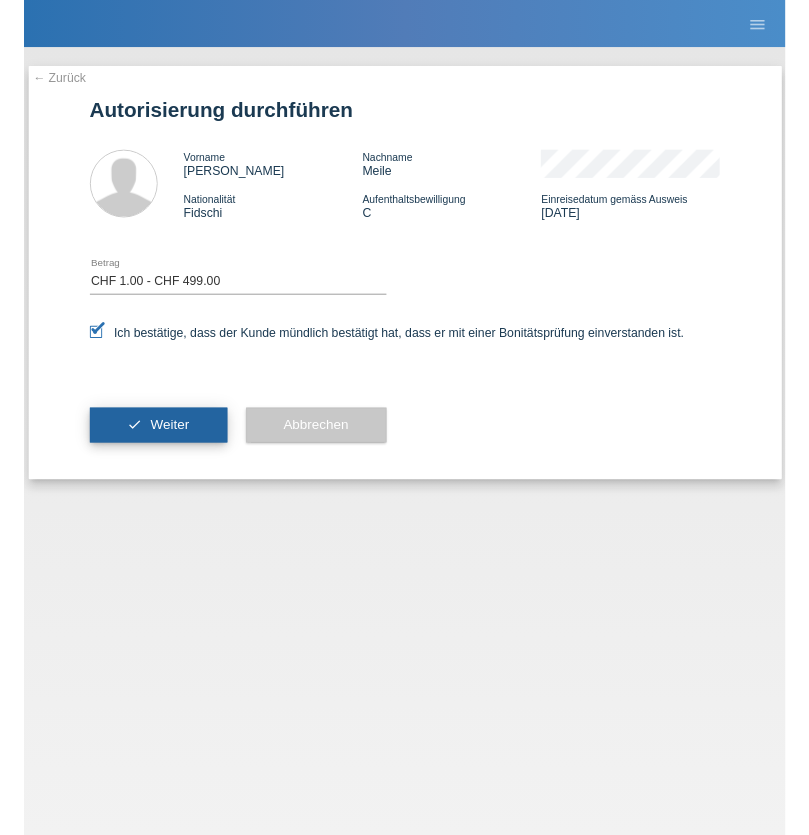 scroll, scrollTop: 0, scrollLeft: 0, axis: both 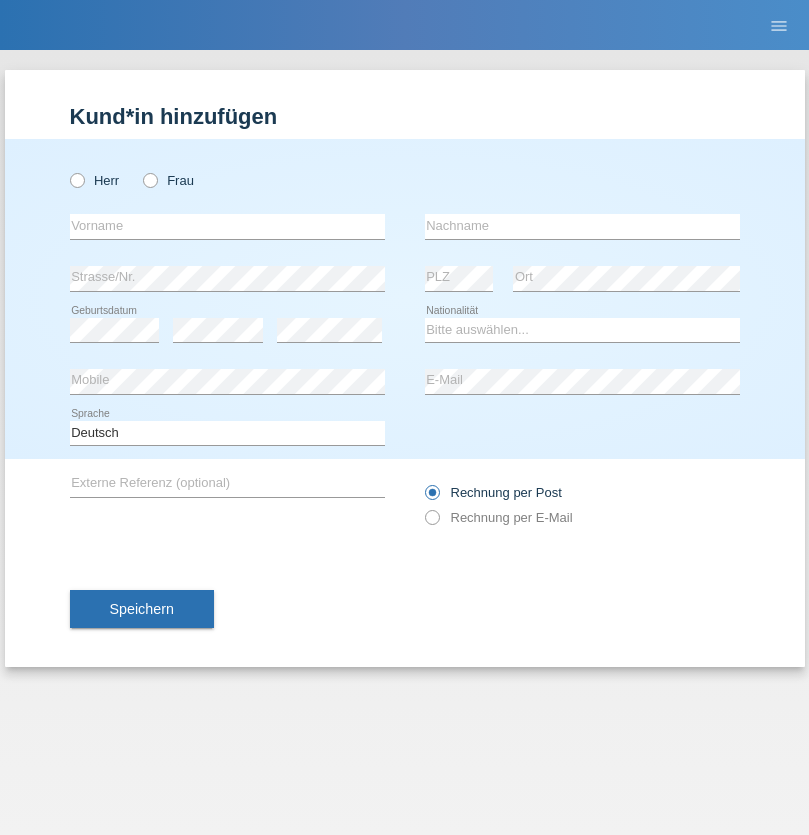 radio on "true" 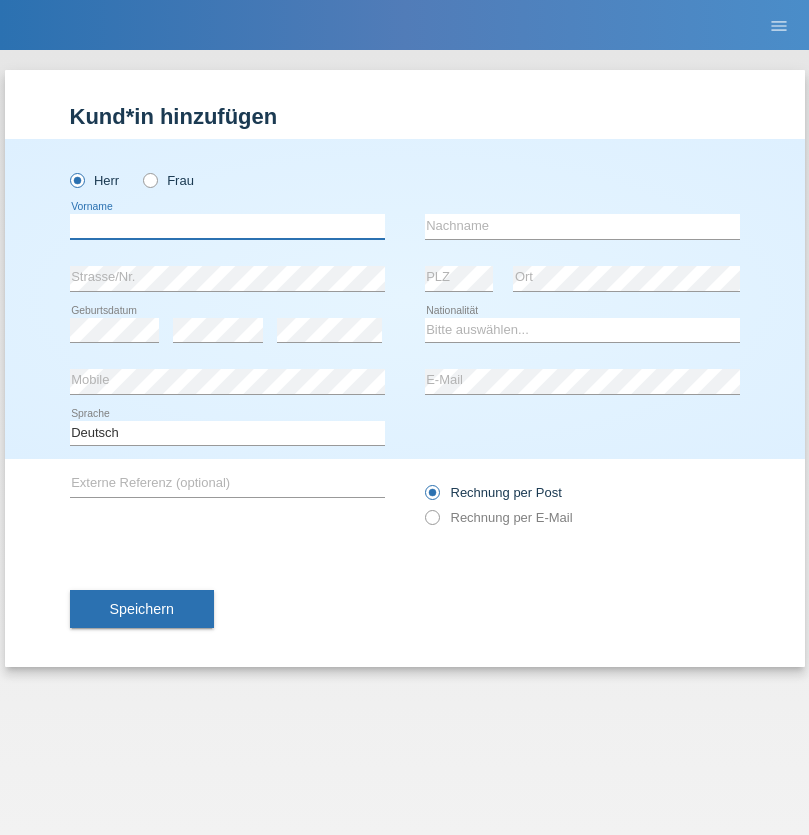 click at bounding box center [227, 226] 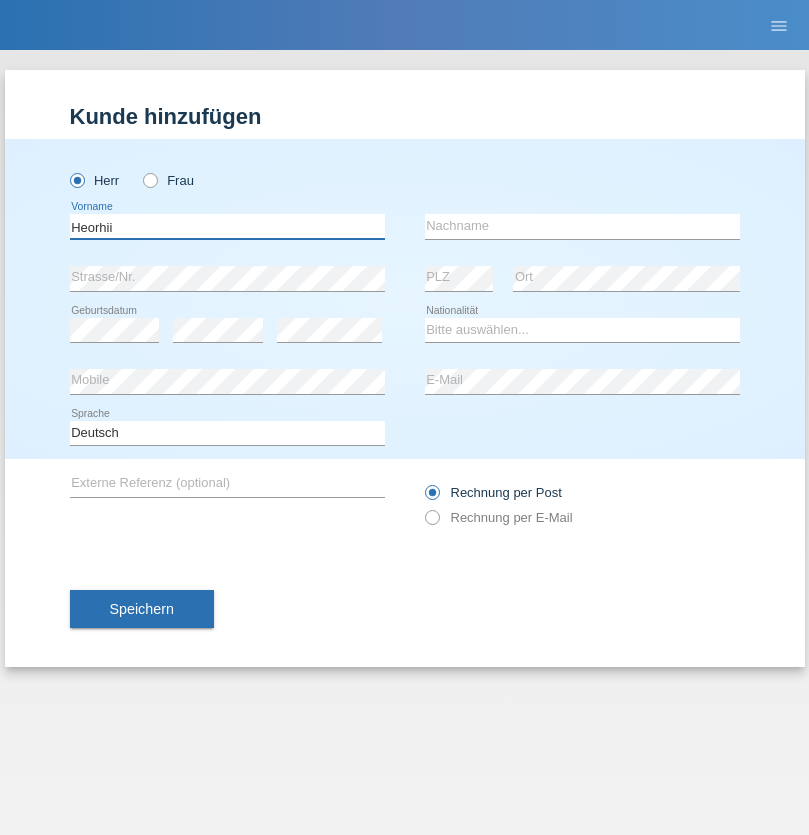 type on "Heorhii" 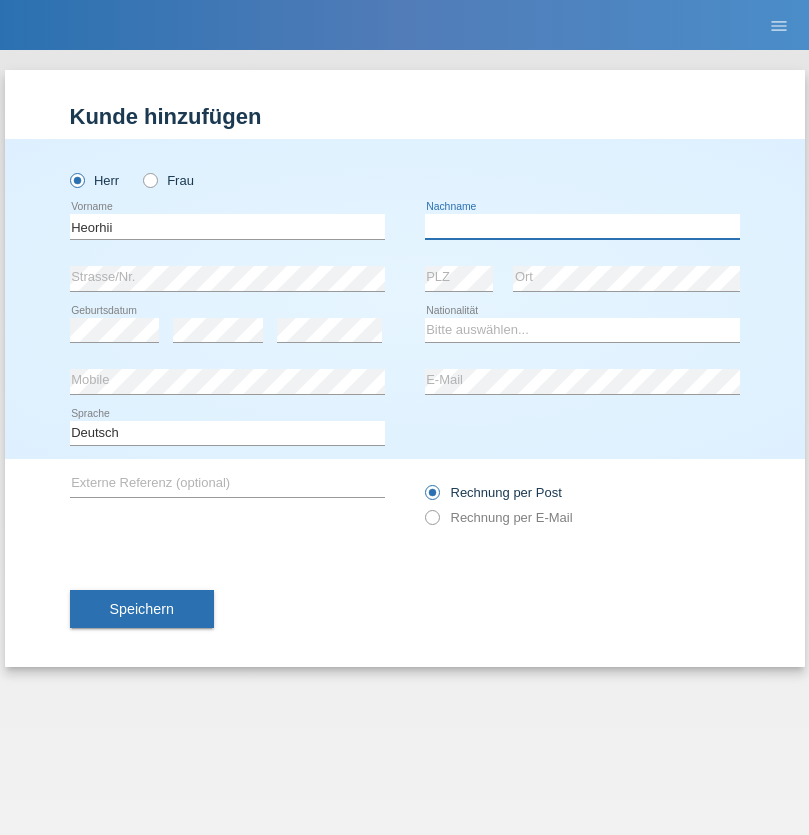 click at bounding box center (582, 226) 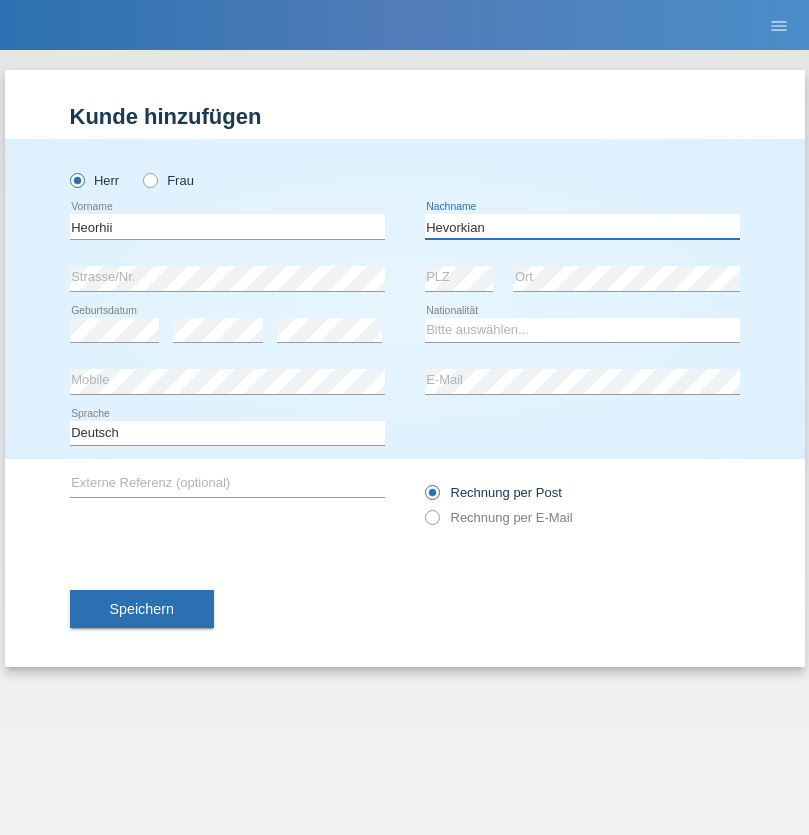 type on "Hevorkian" 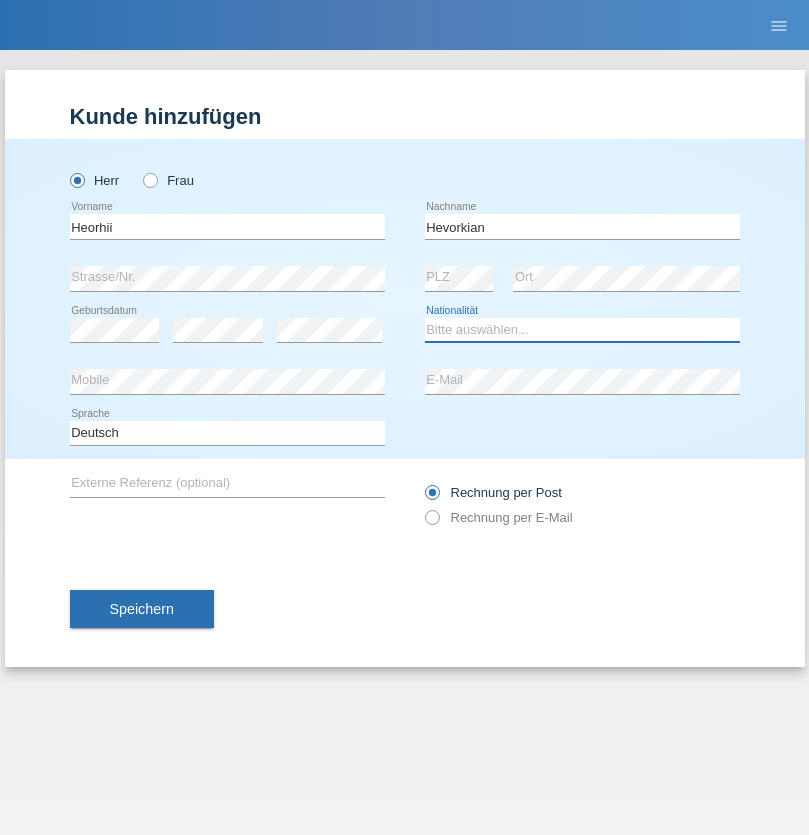select on "UA" 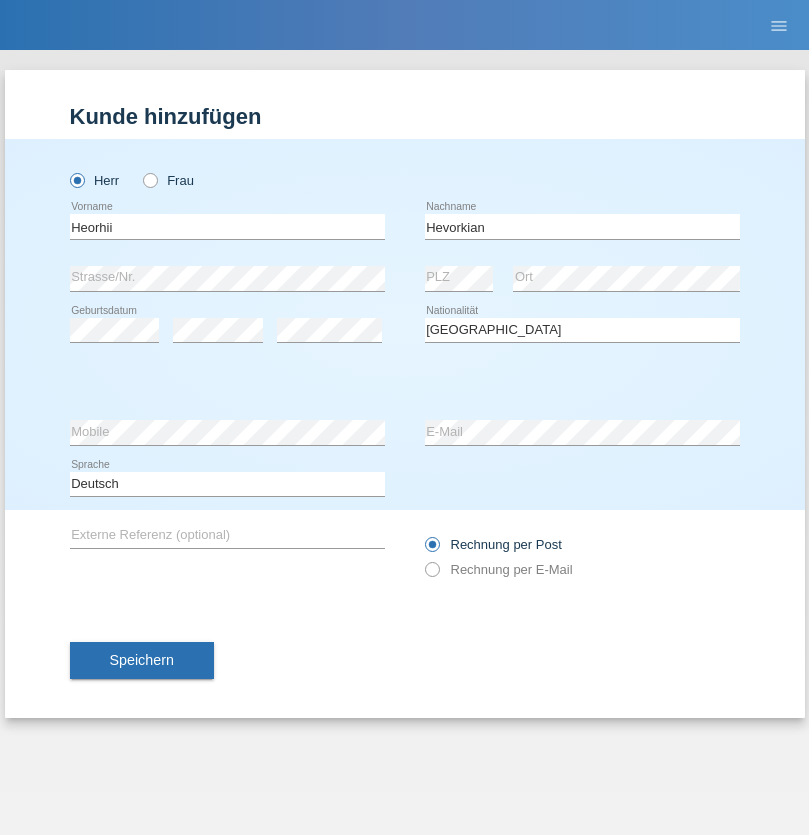 select on "C" 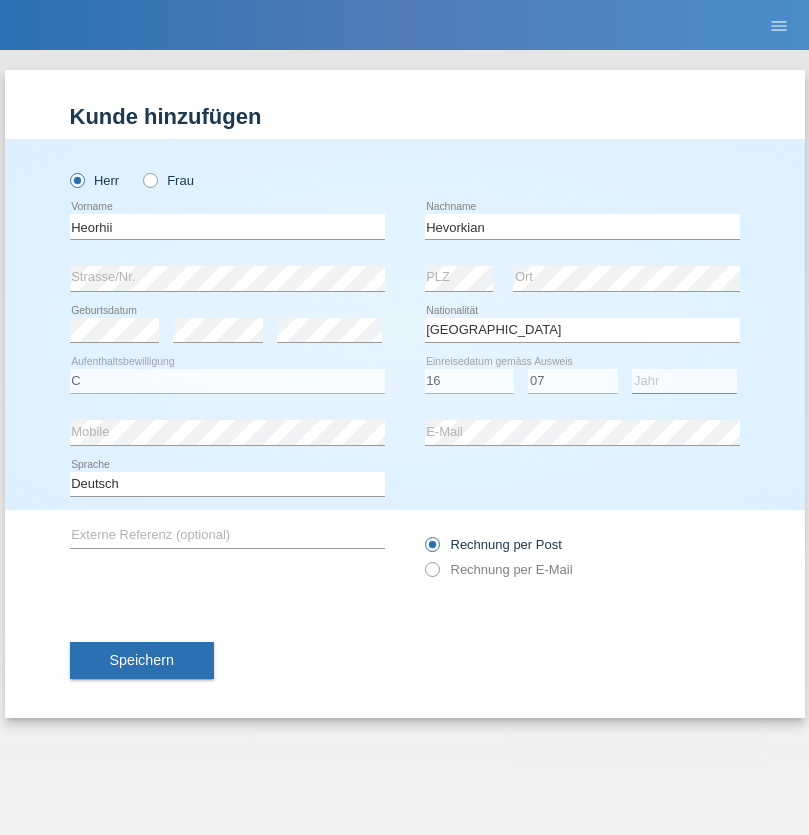 select on "2021" 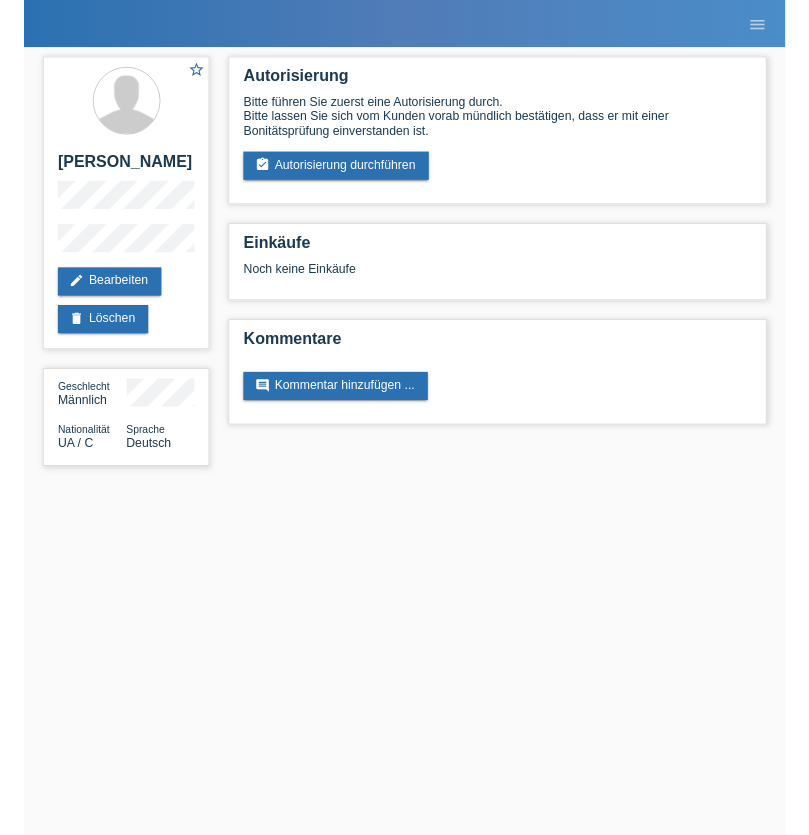 scroll, scrollTop: 0, scrollLeft: 0, axis: both 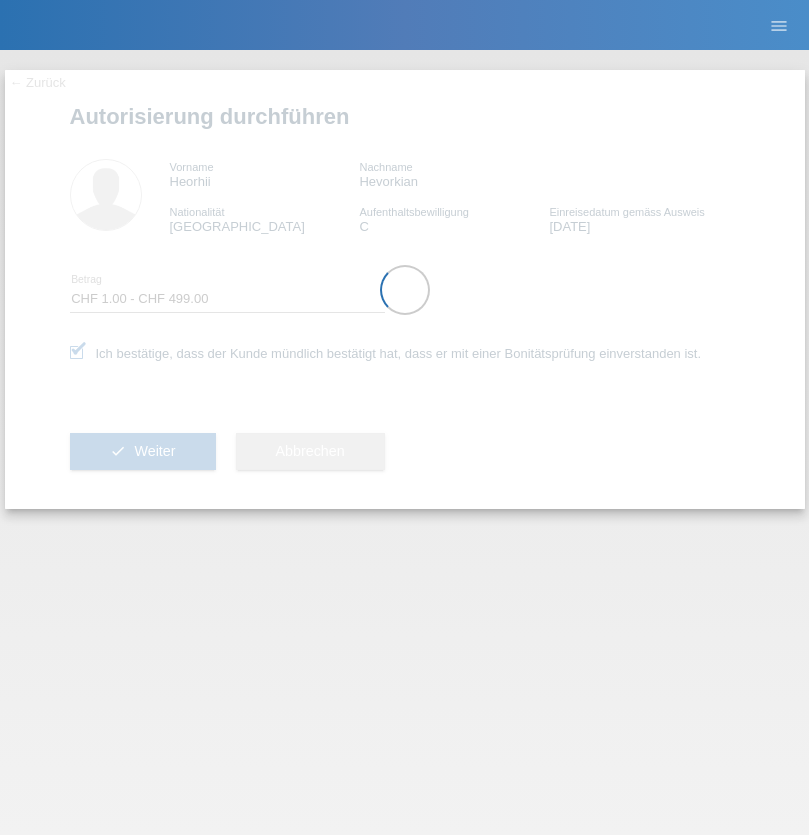 select on "1" 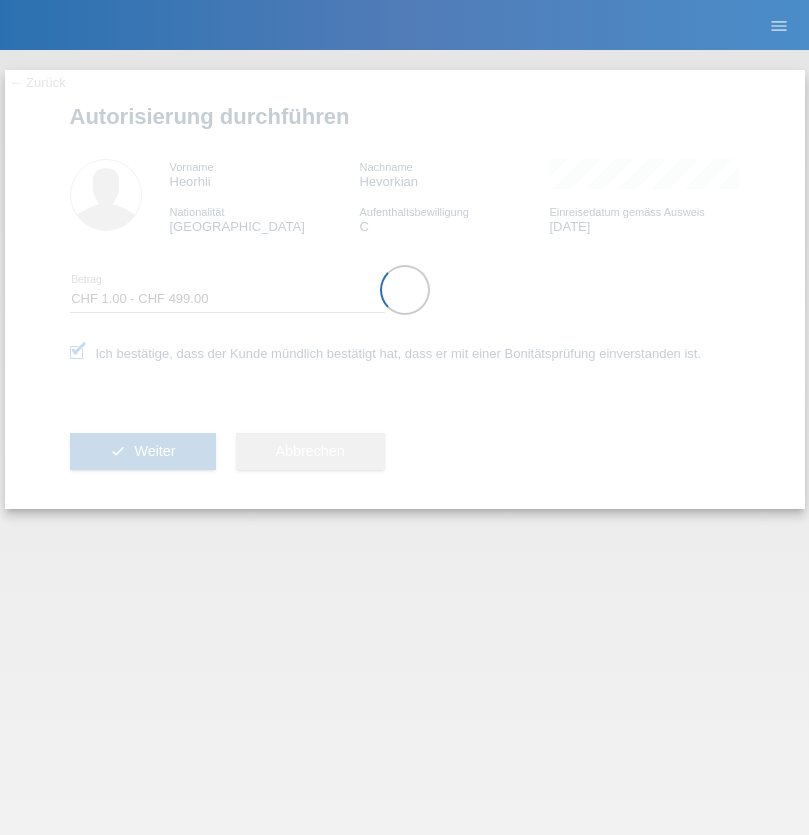 scroll, scrollTop: 0, scrollLeft: 0, axis: both 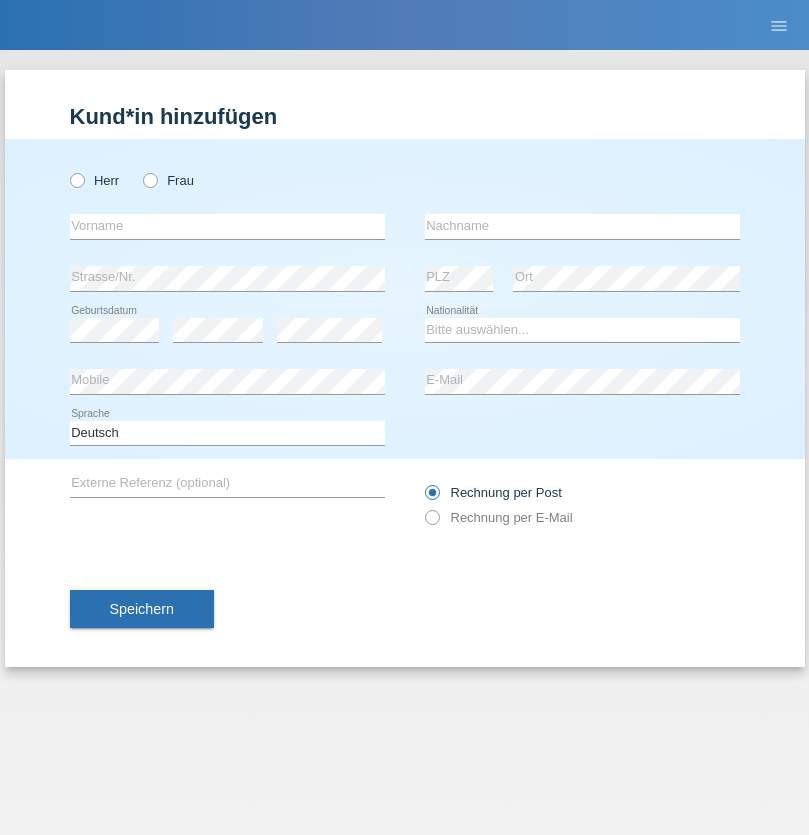 radio on "true" 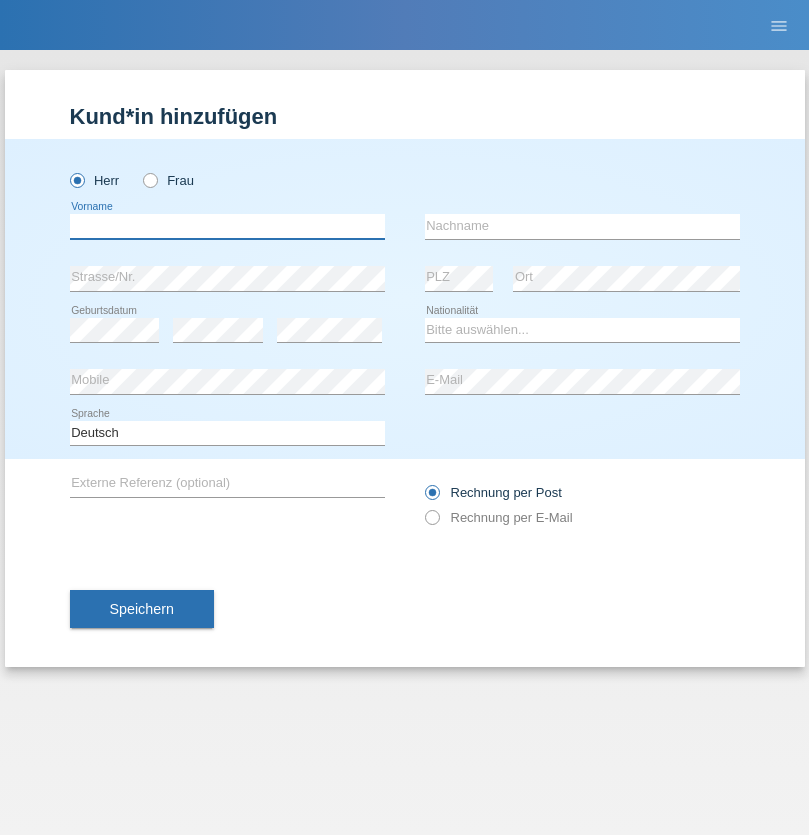 click at bounding box center [227, 226] 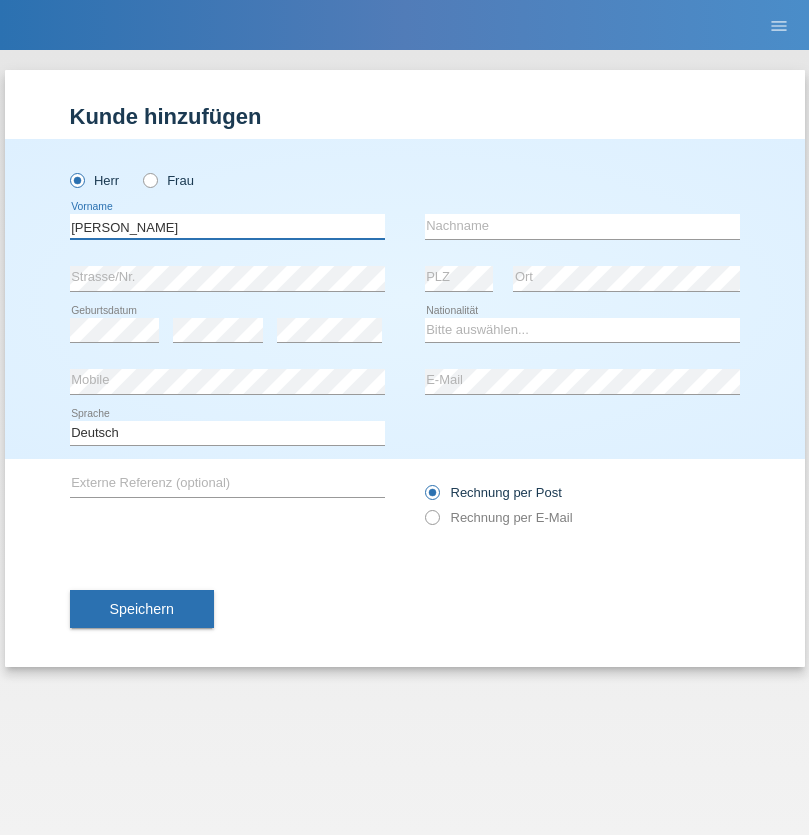 type on "Marcel" 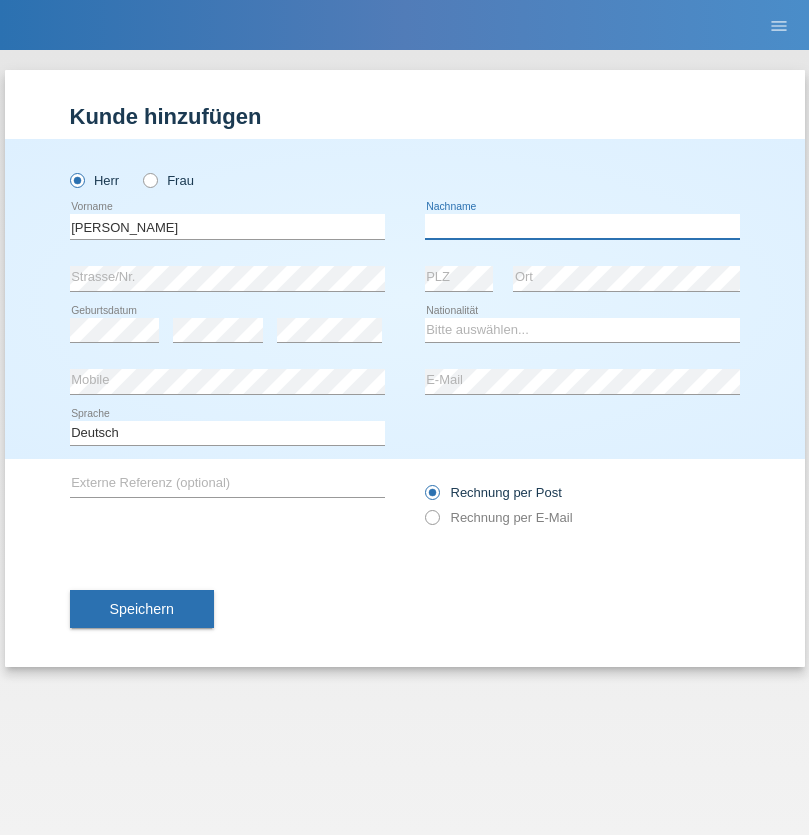 click at bounding box center (582, 226) 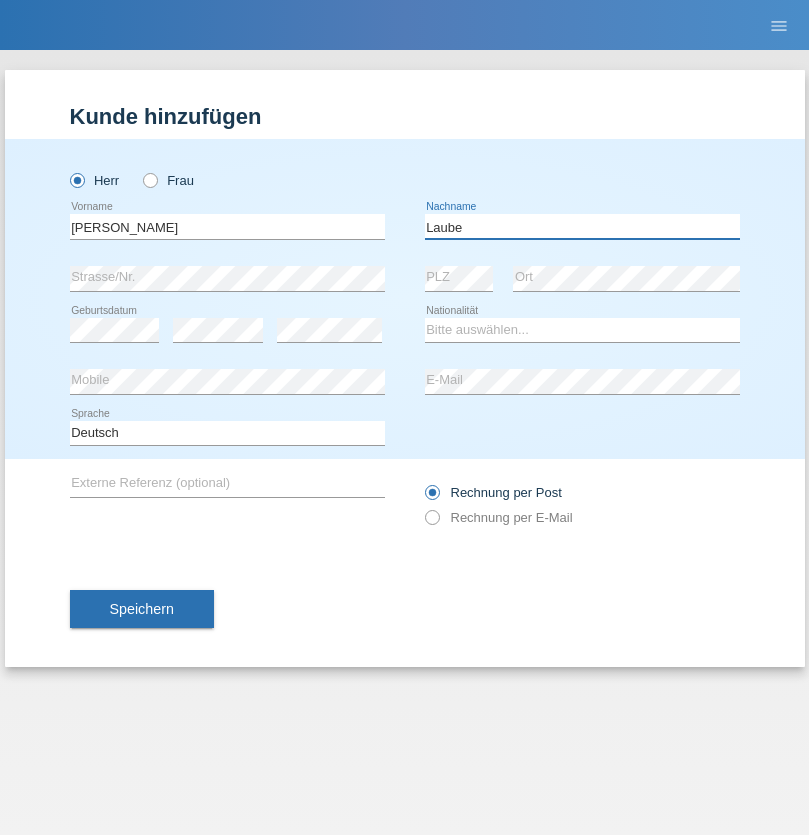 type on "Laube" 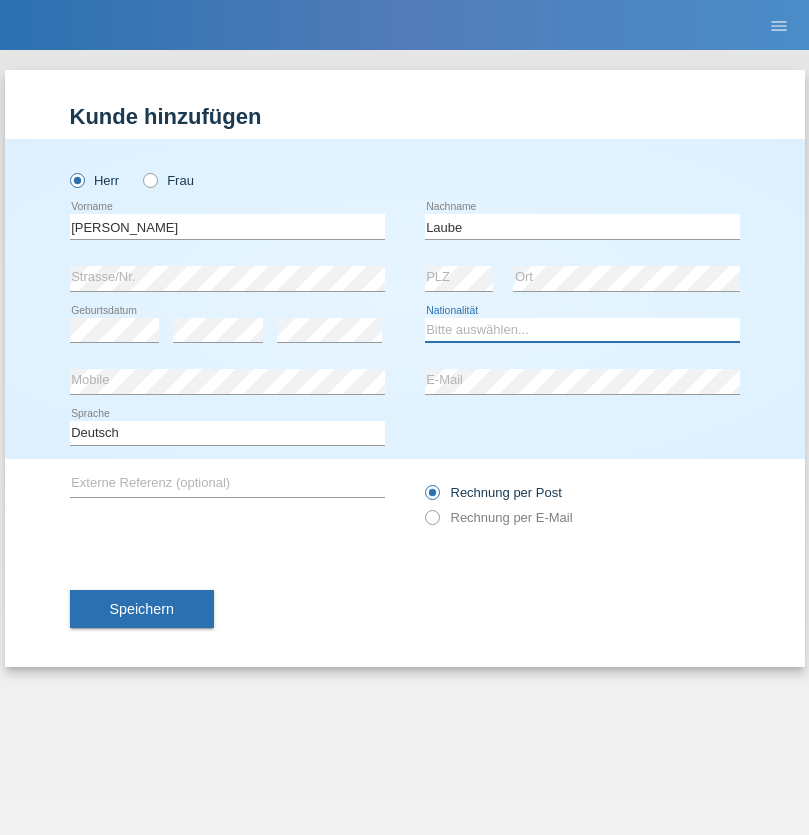 select on "DE" 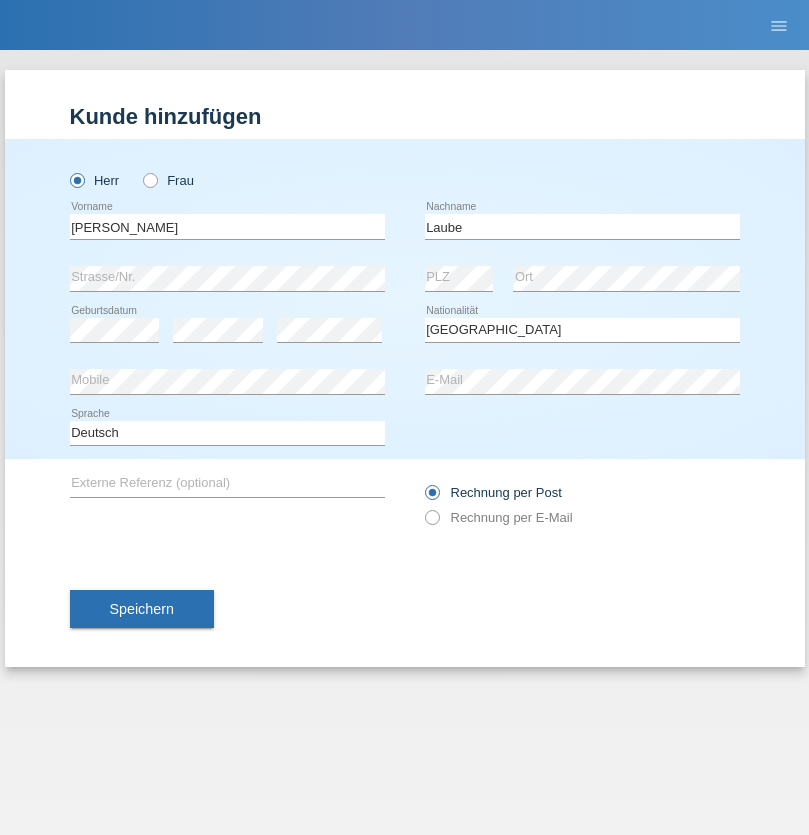select on "C" 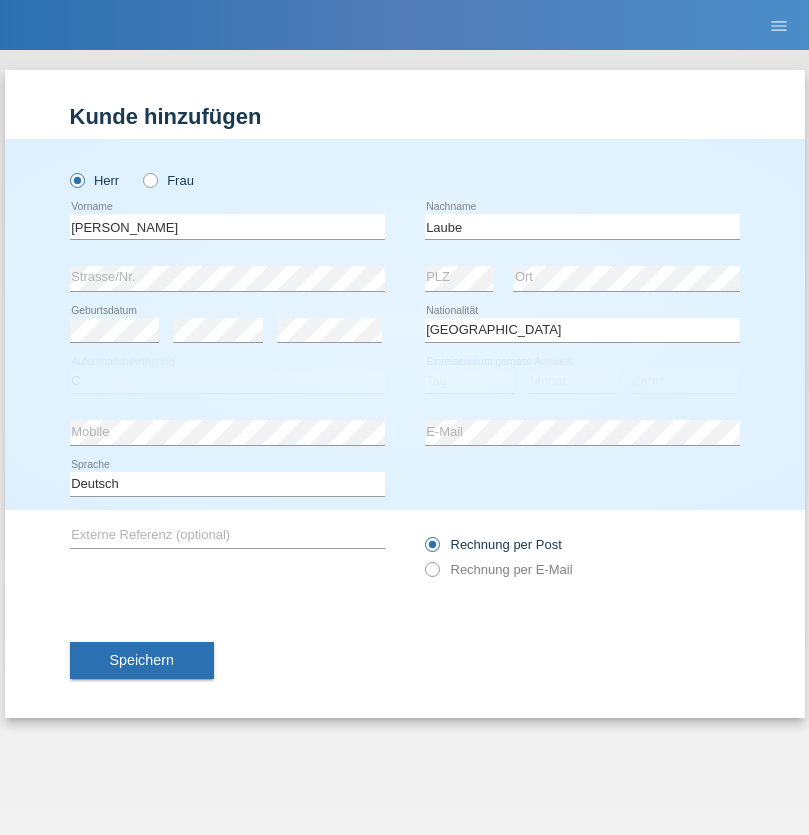 select on "01" 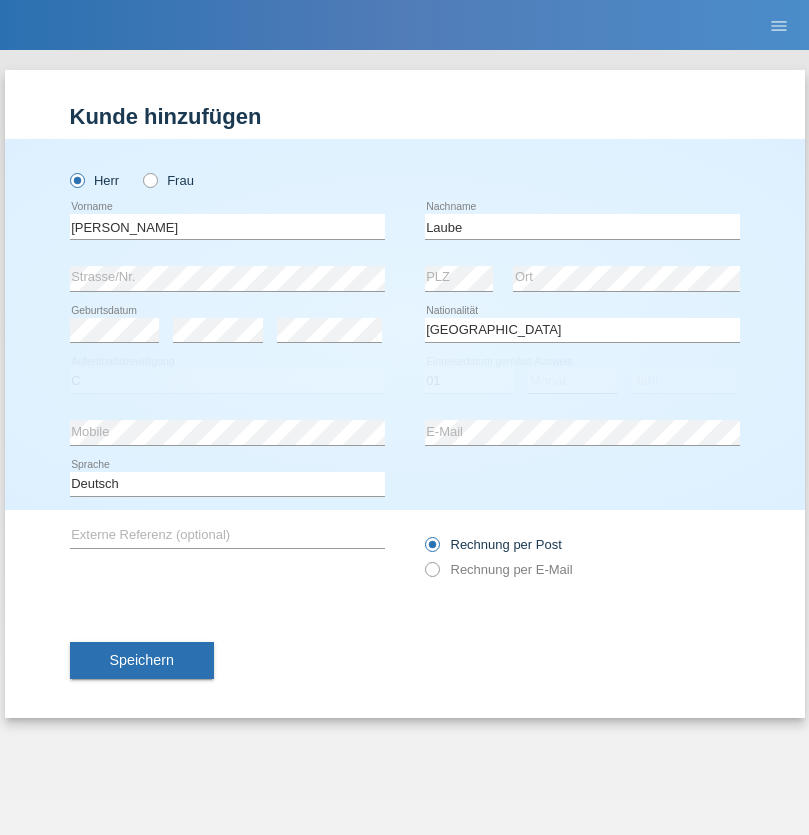 select on "12" 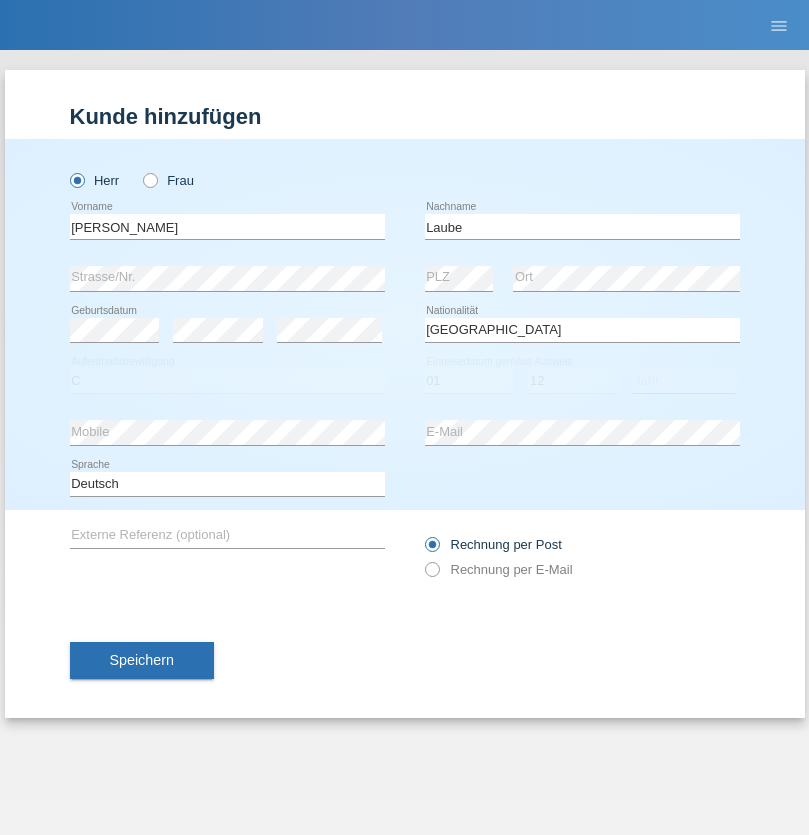 select on "2012" 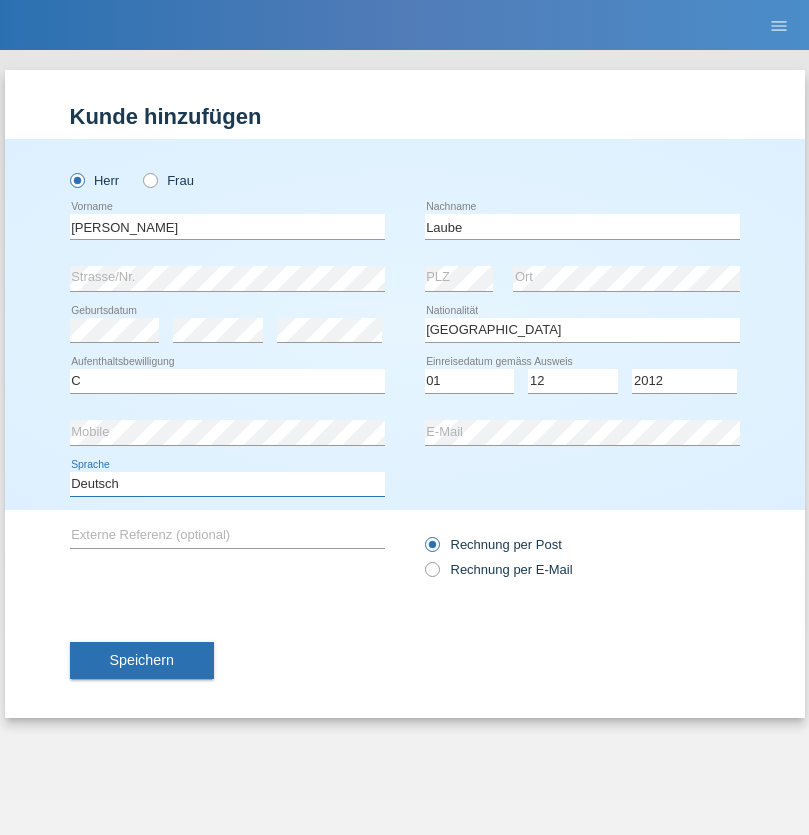 select on "en" 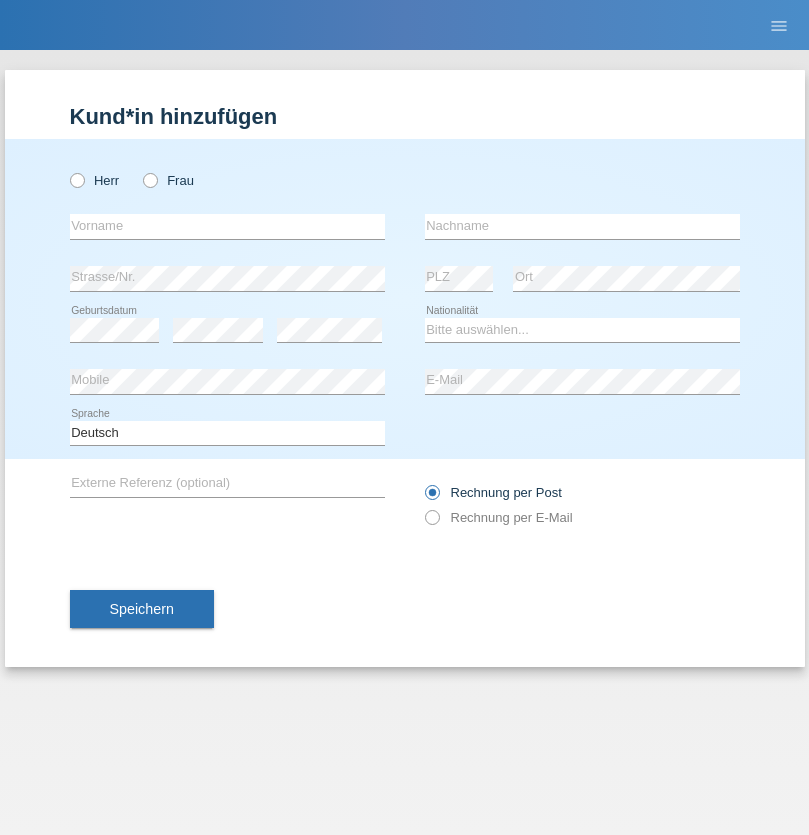scroll, scrollTop: 0, scrollLeft: 0, axis: both 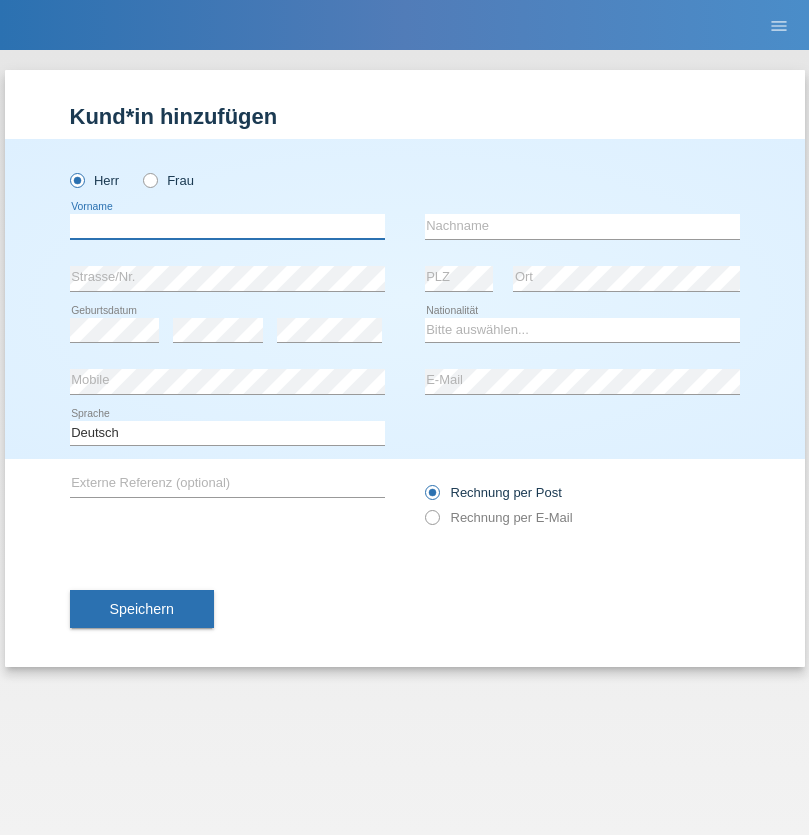 click at bounding box center [227, 226] 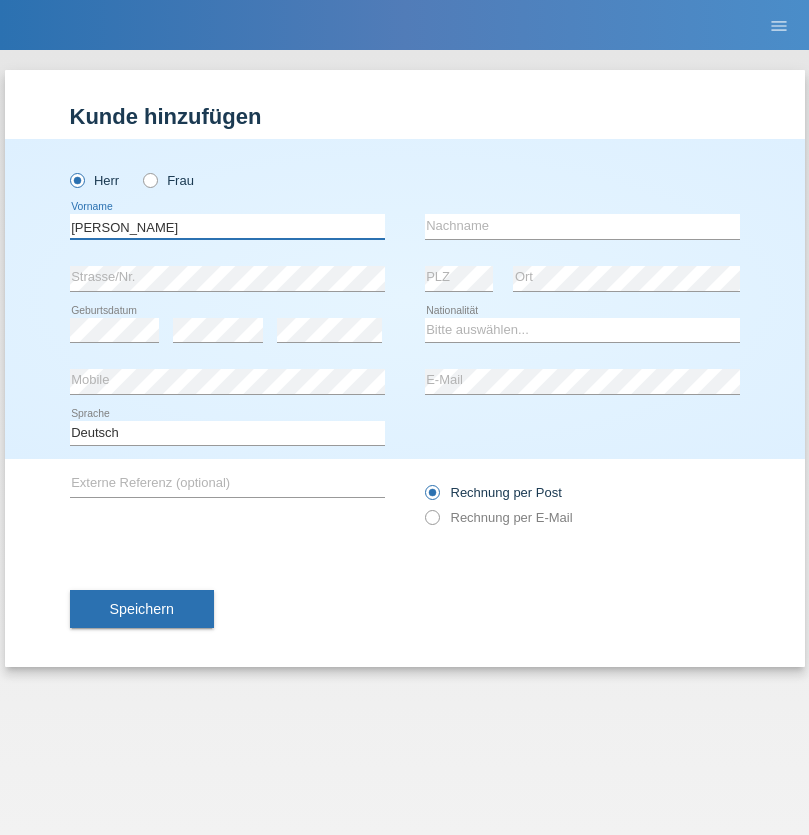 type on "Marcel" 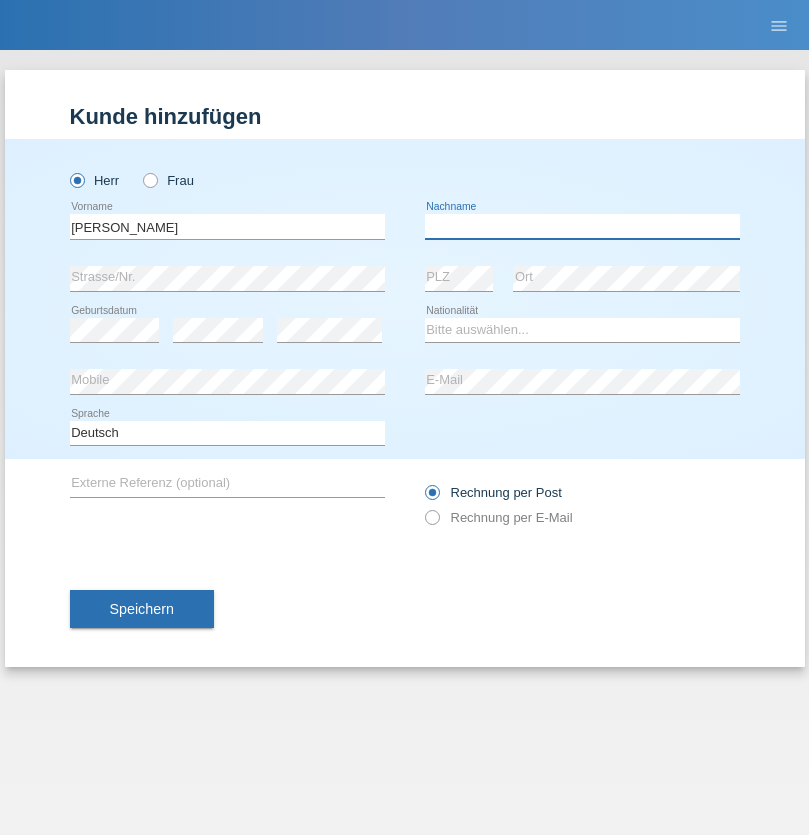 click at bounding box center (582, 226) 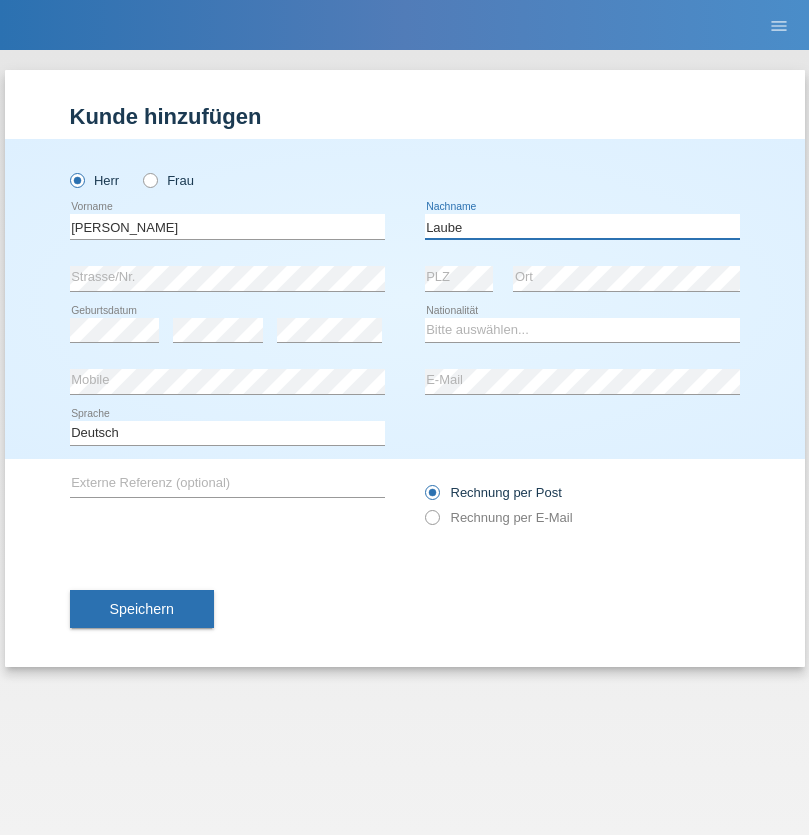 type on "Laube" 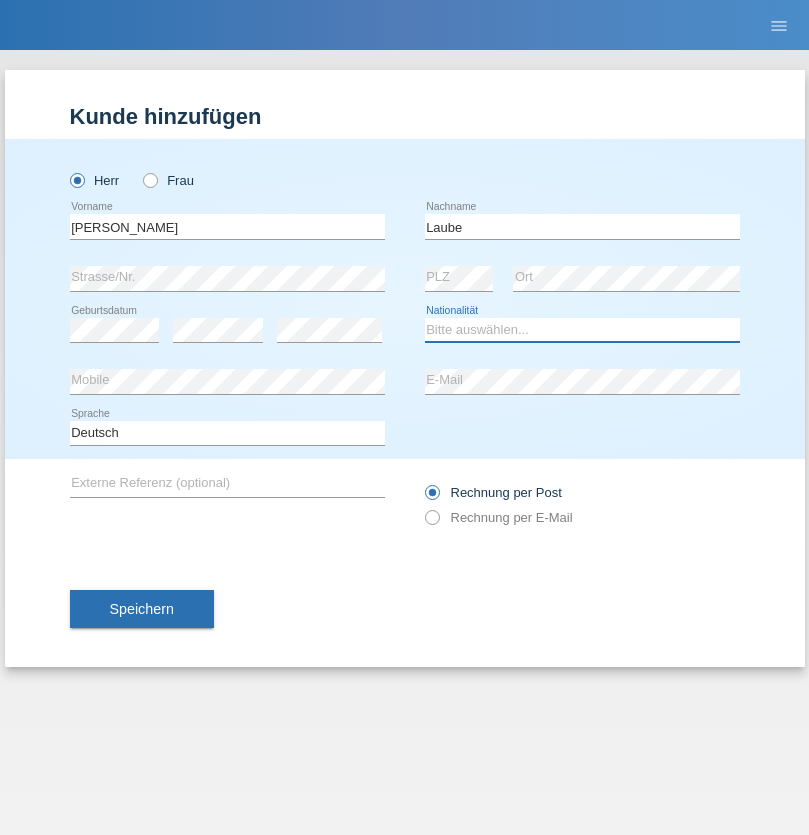 select on "DE" 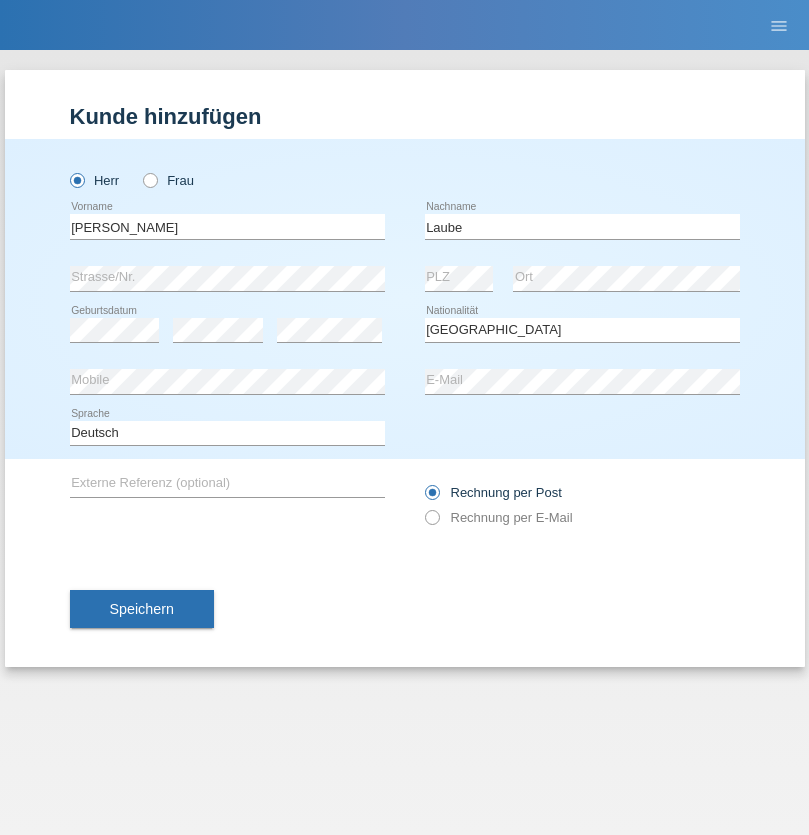 select on "C" 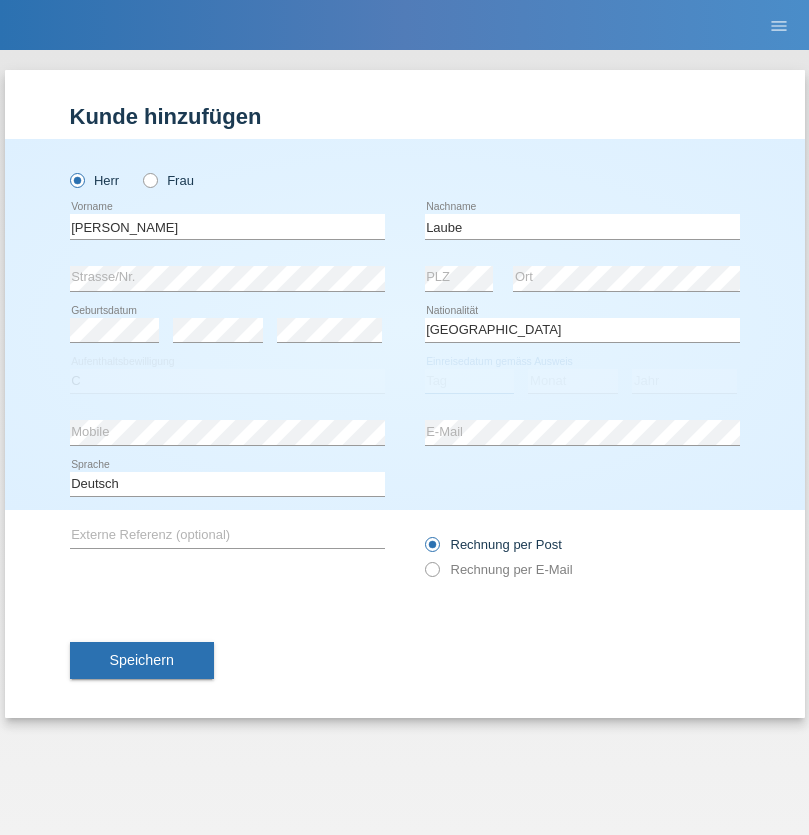 select on "23" 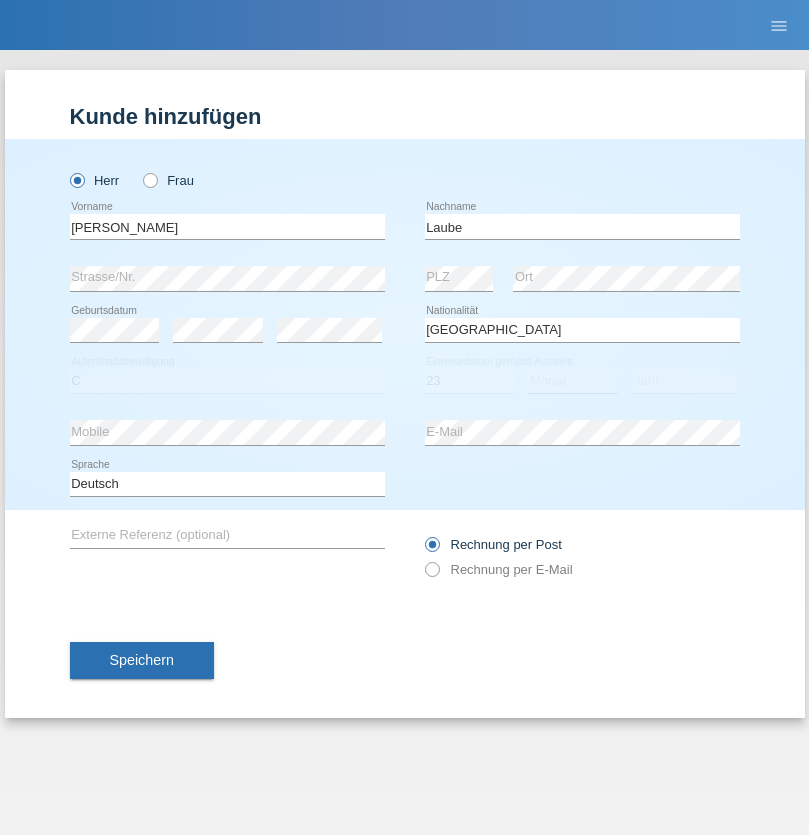 select on "03" 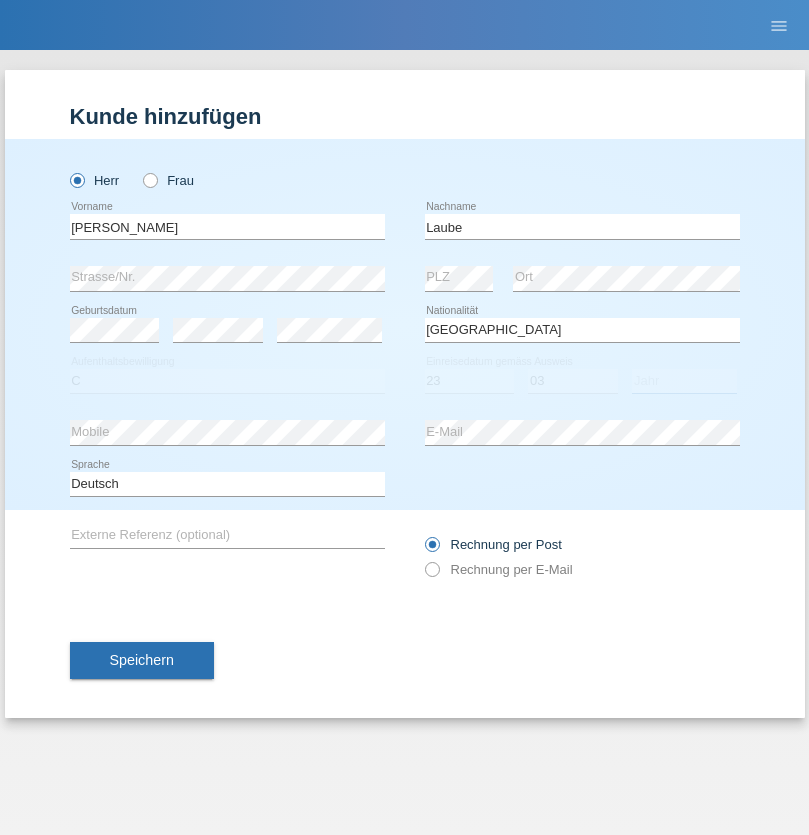 select on "2000" 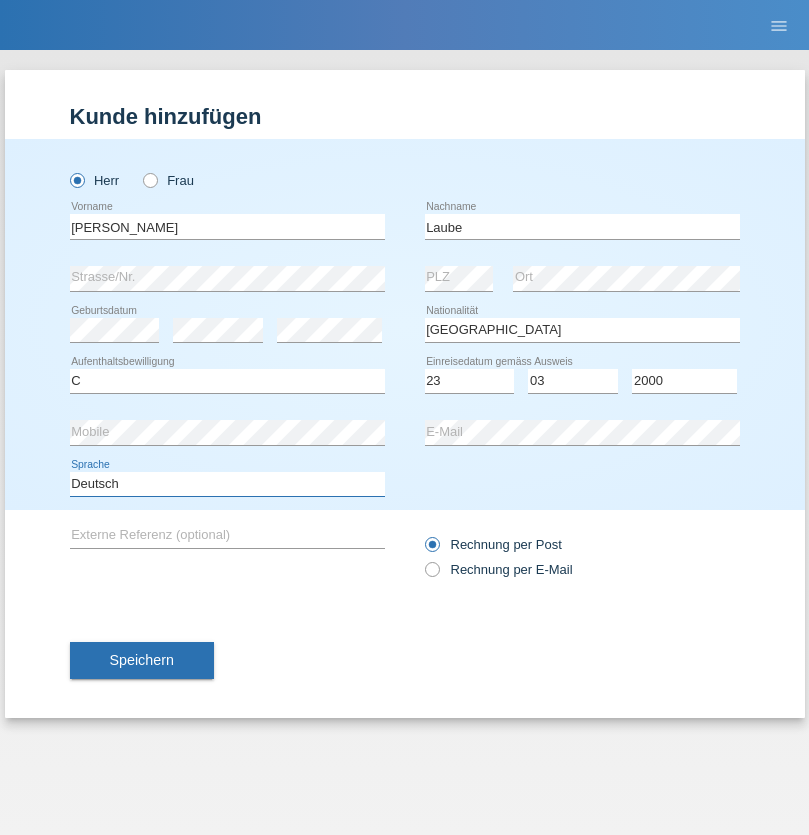 select on "en" 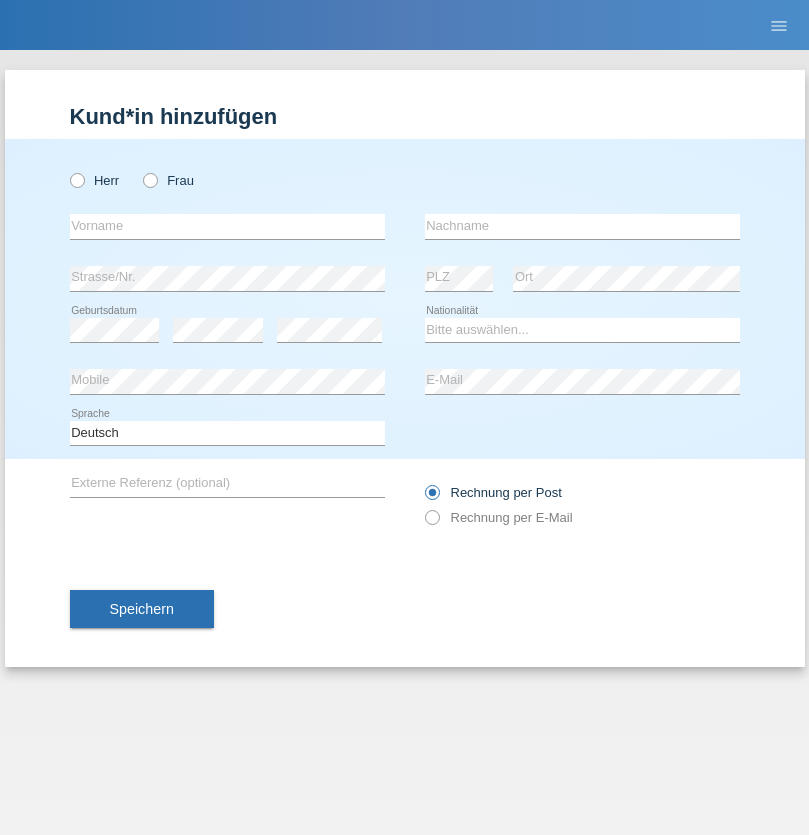 scroll, scrollTop: 0, scrollLeft: 0, axis: both 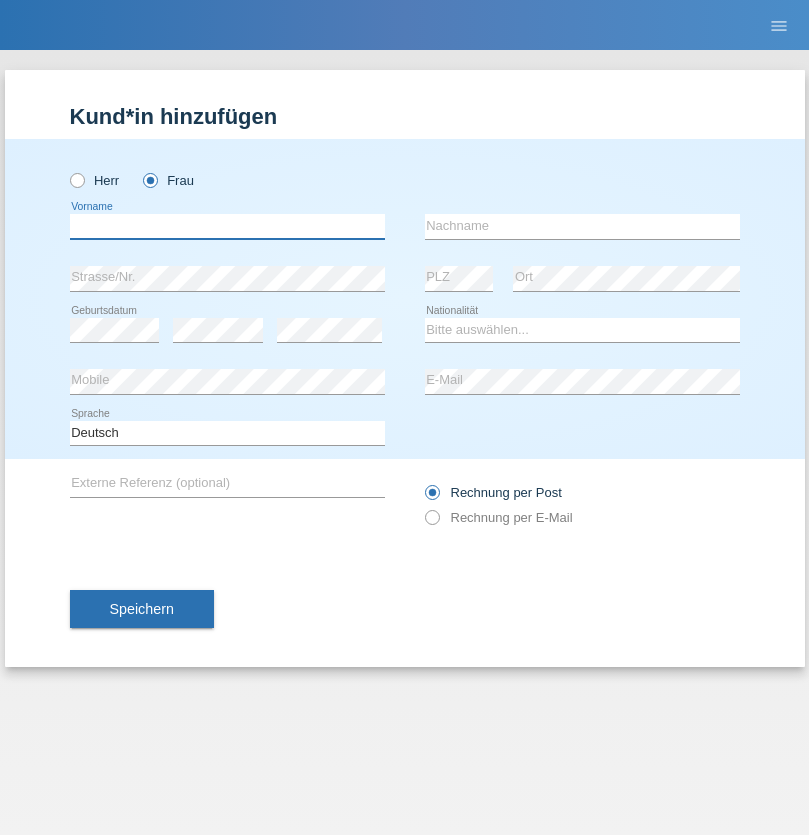 click at bounding box center [227, 226] 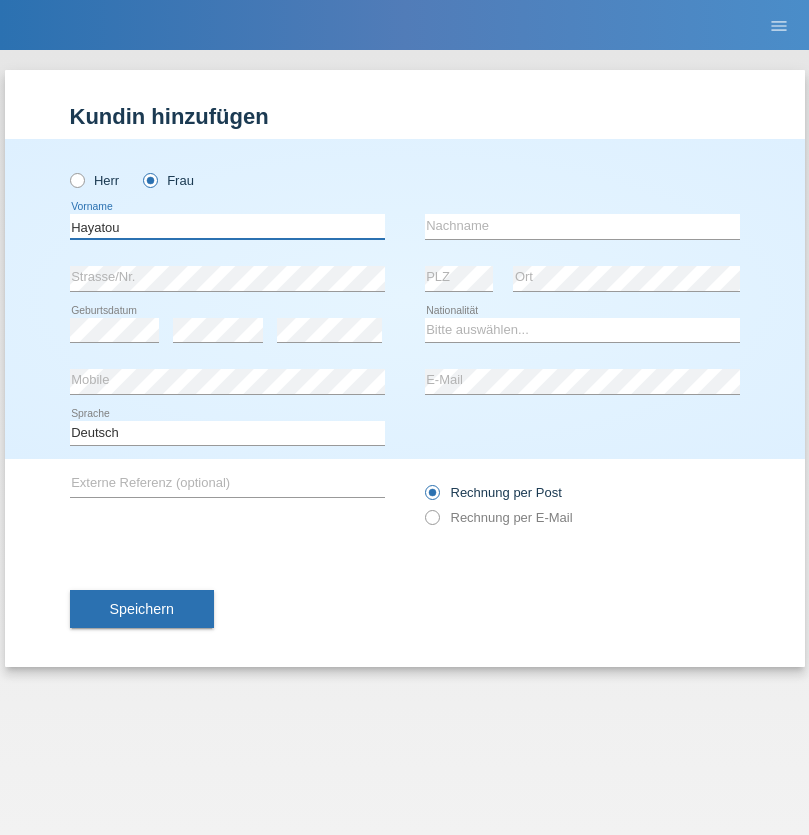 type on "Hayatou" 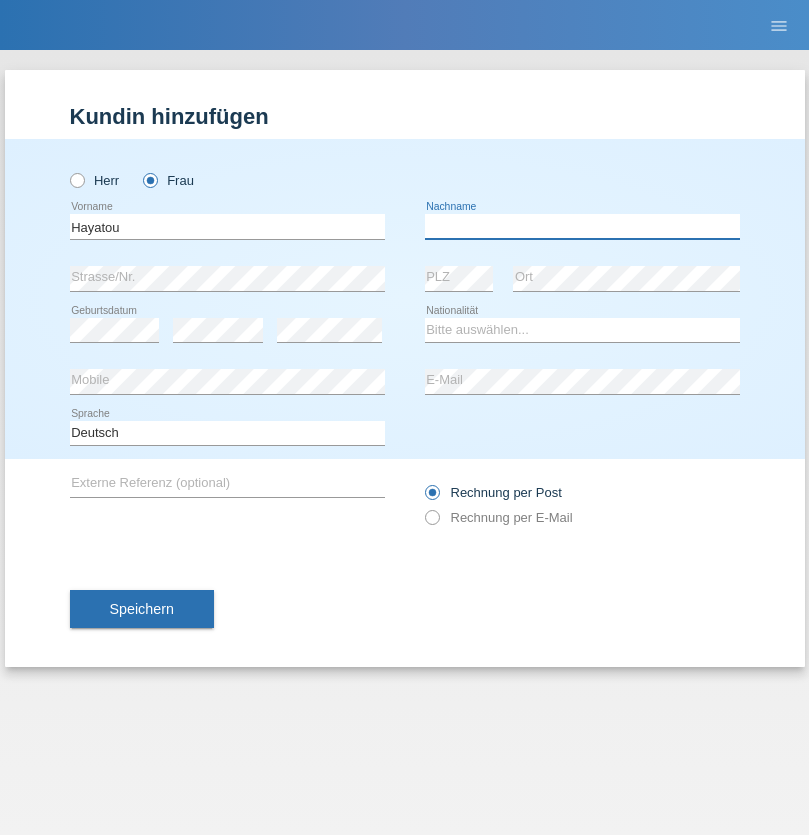 click at bounding box center (582, 226) 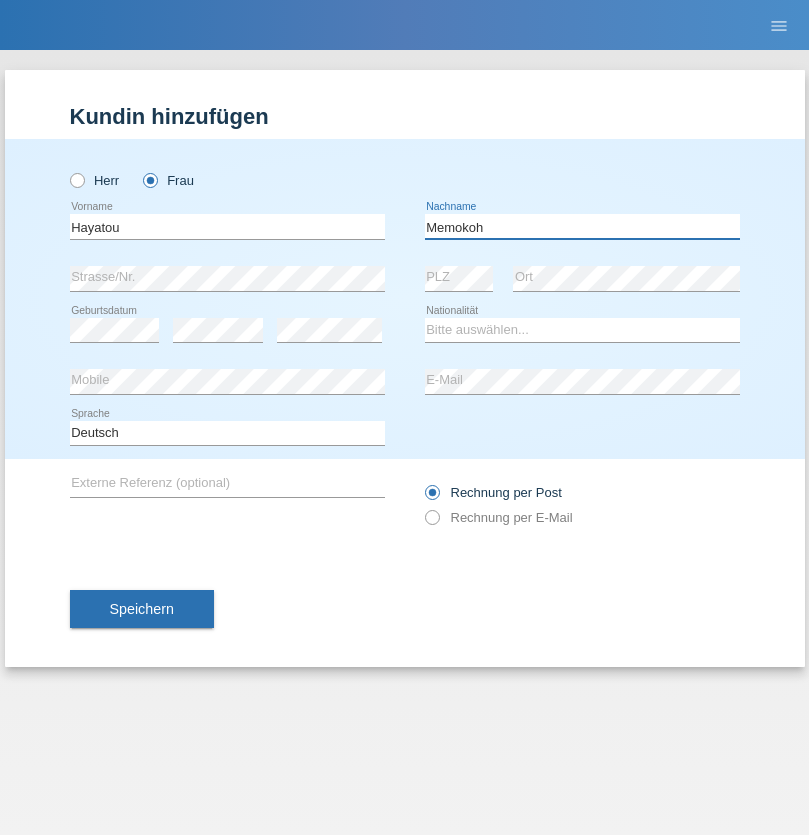 type on "Memokoh" 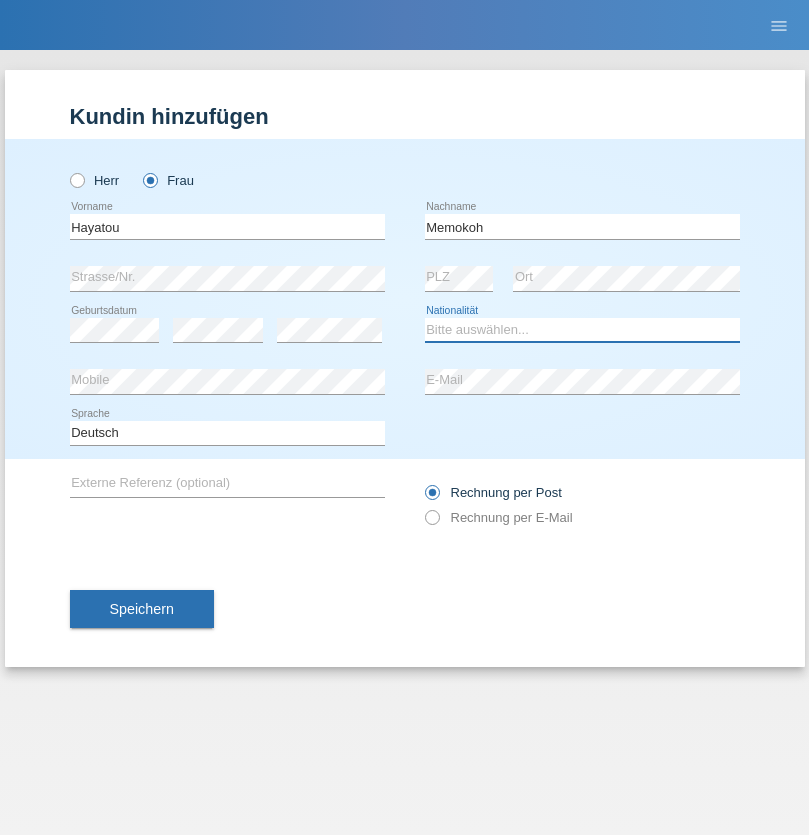 select on "FR" 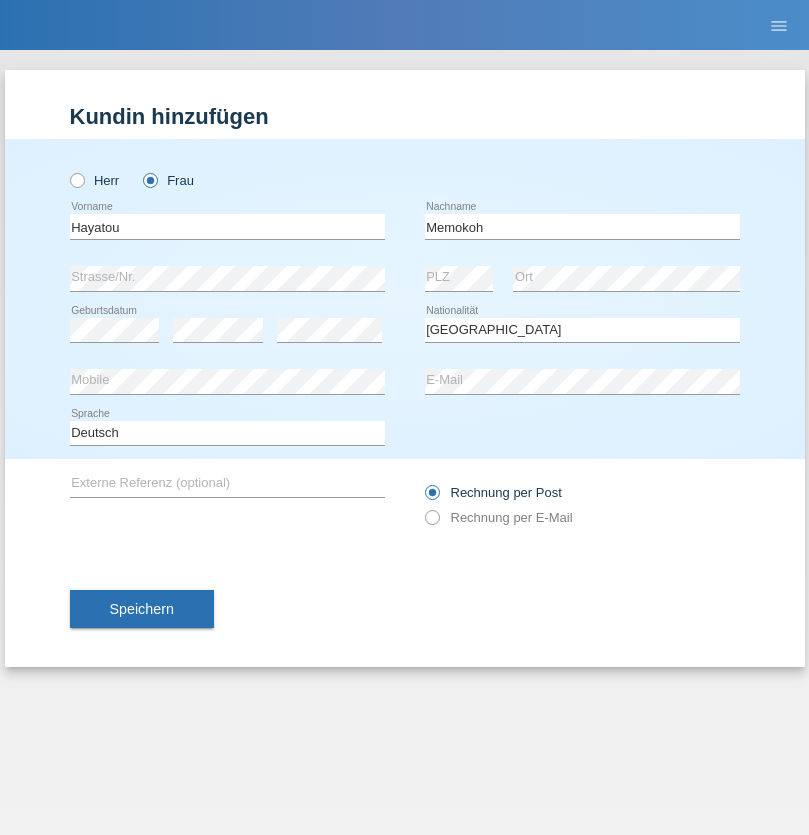 select on "C" 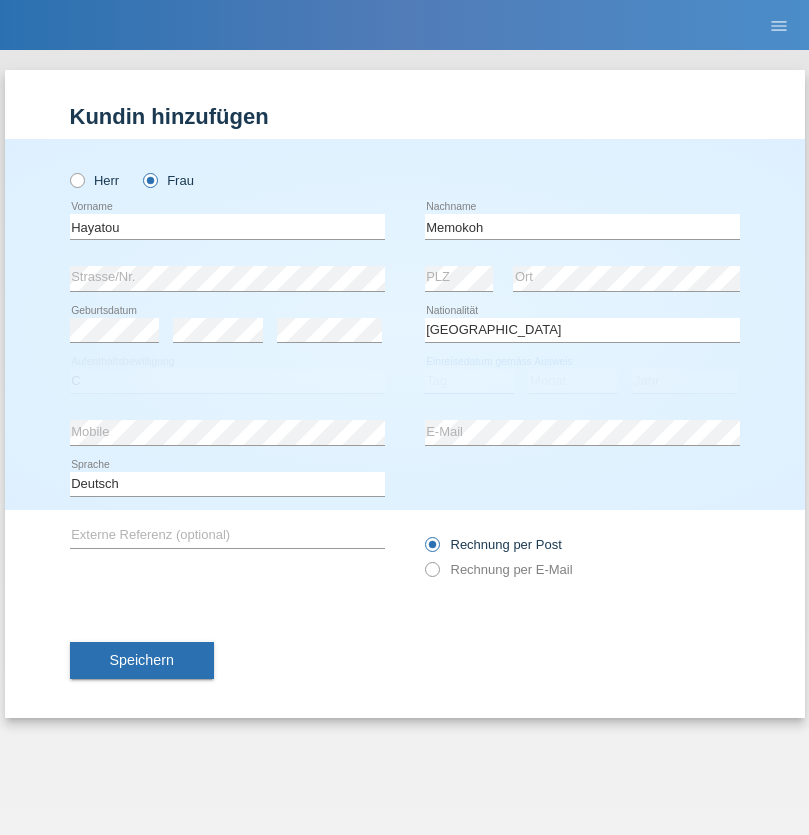 select on "03" 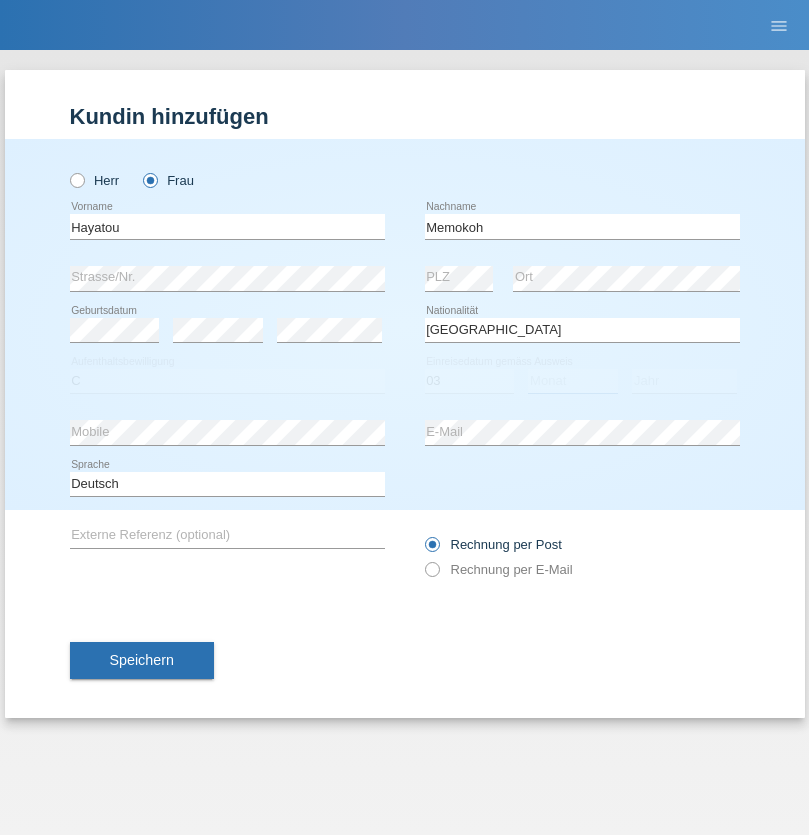 select on "05" 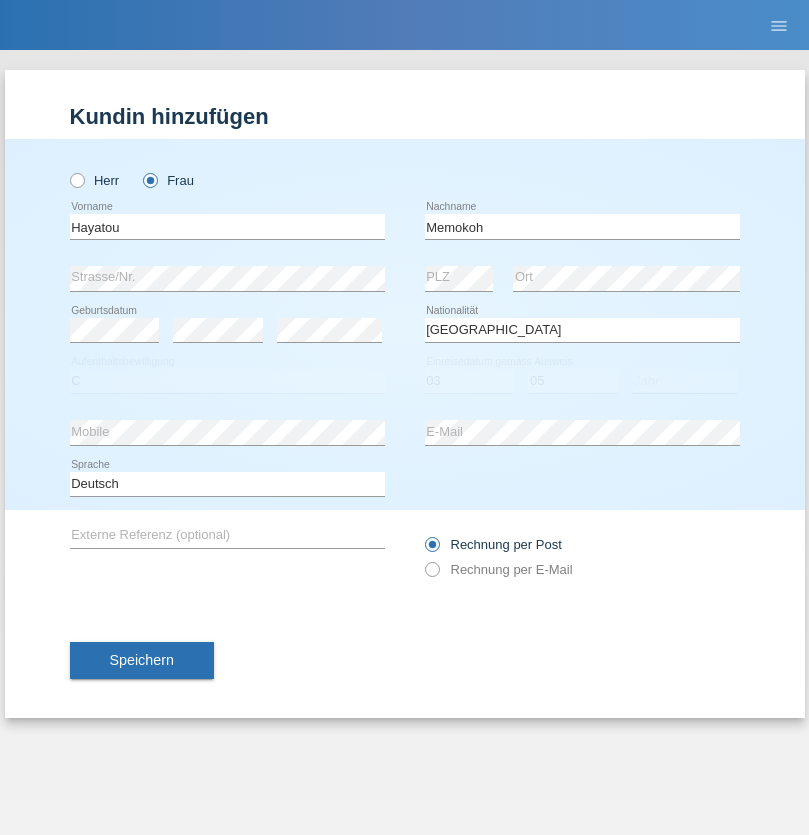 select on "2021" 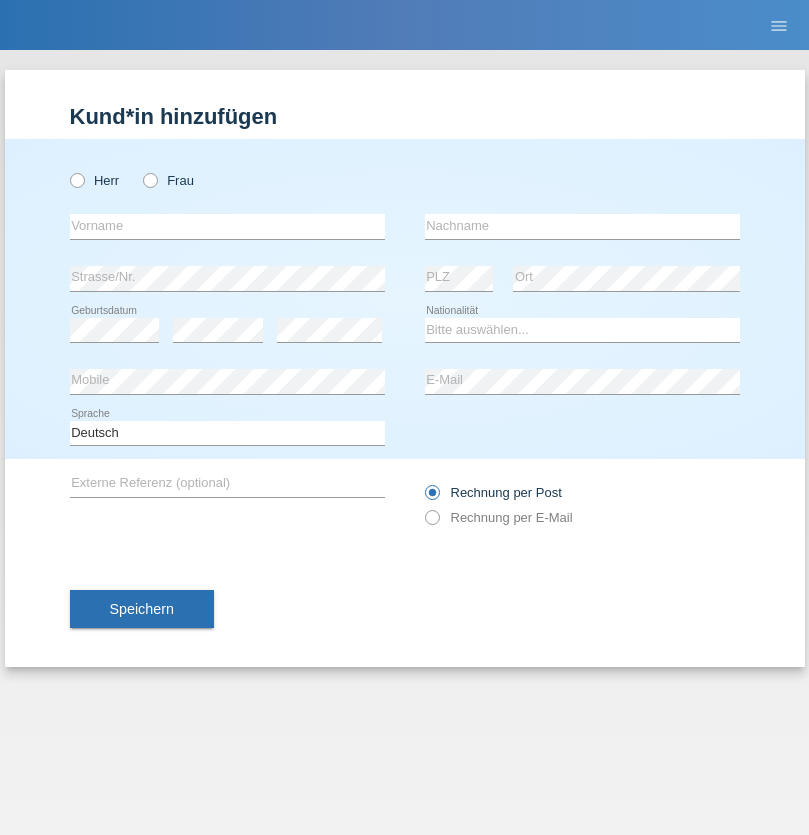 scroll, scrollTop: 0, scrollLeft: 0, axis: both 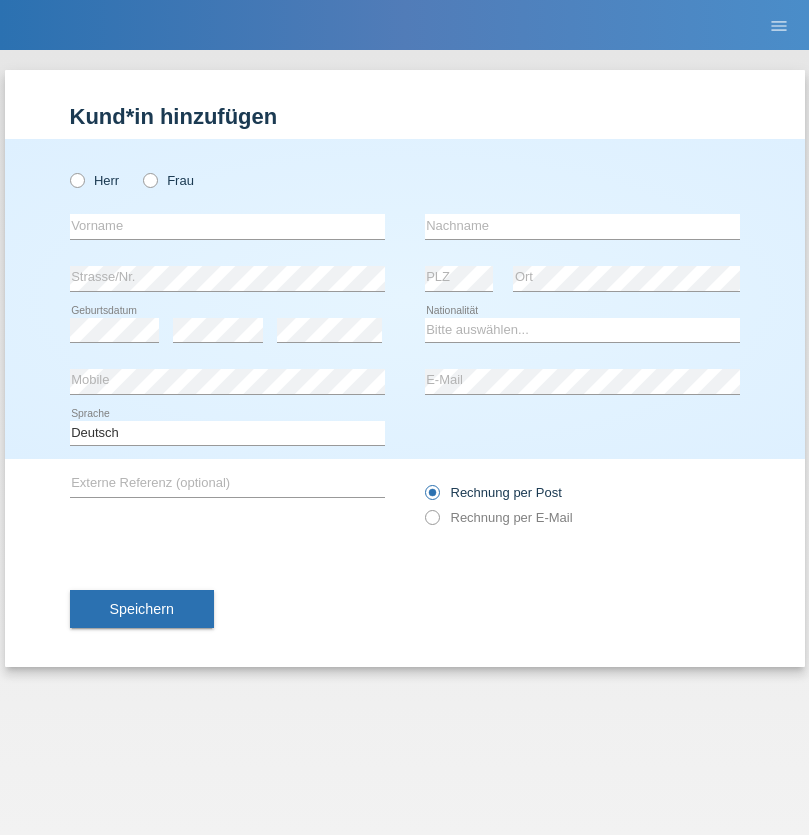 radio on "true" 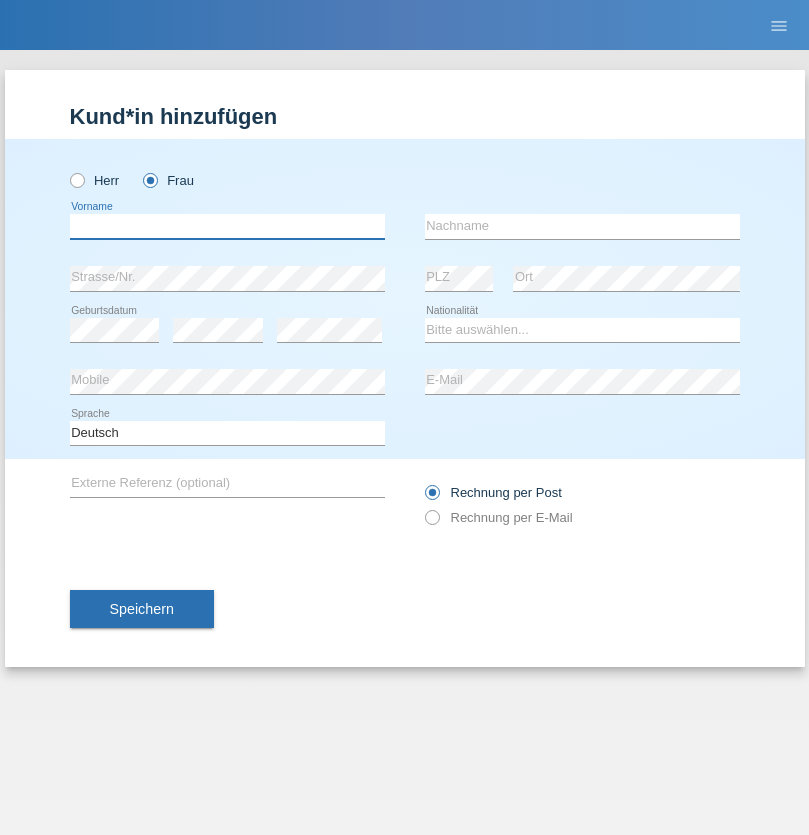 click at bounding box center (227, 226) 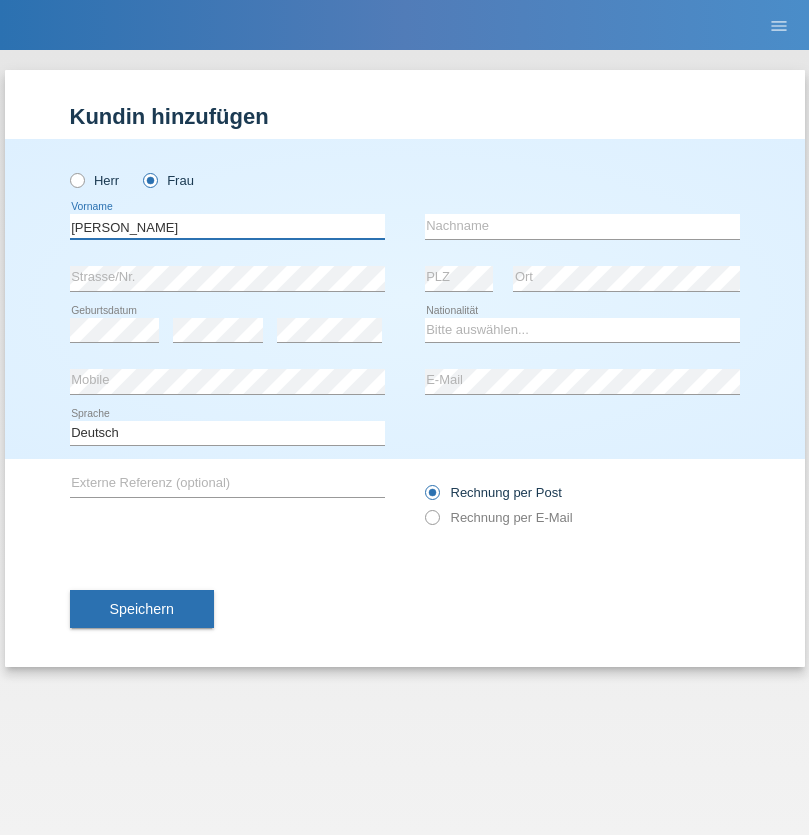 type on "[PERSON_NAME]" 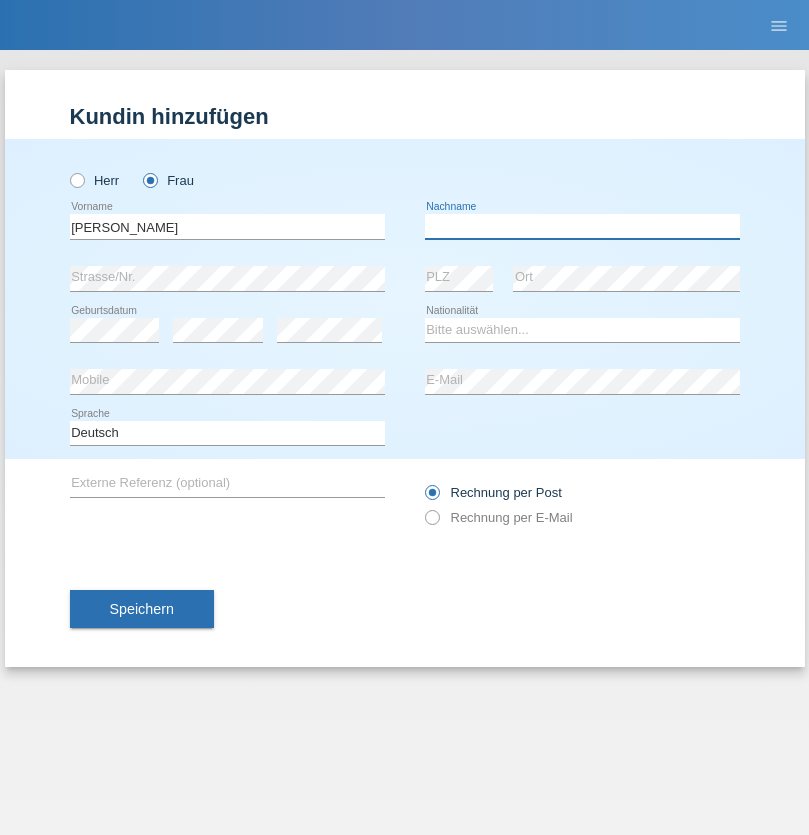 click at bounding box center (582, 226) 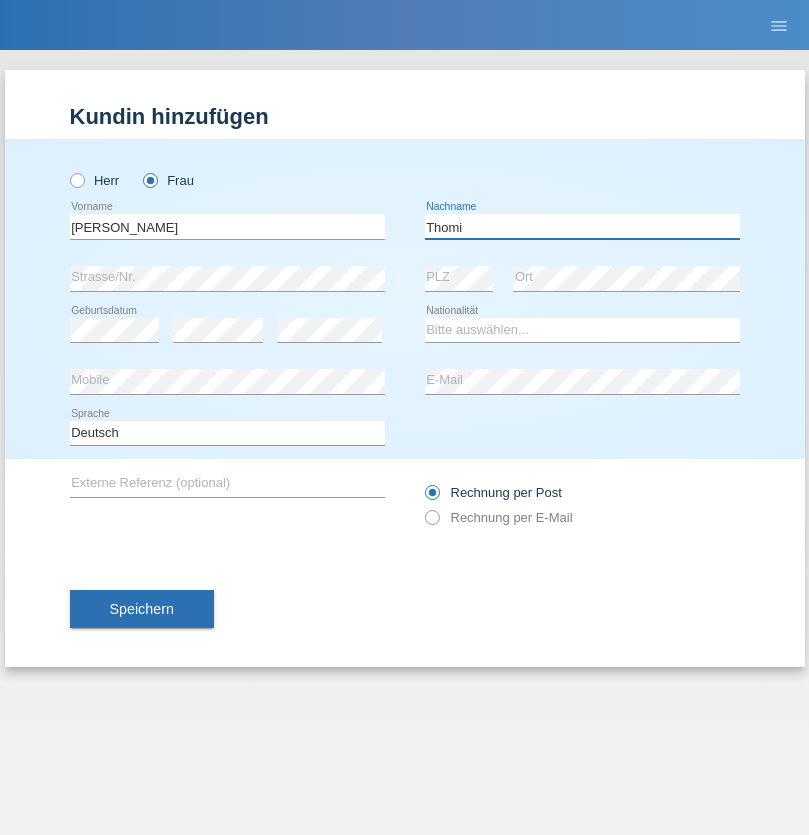 type on "Thomi" 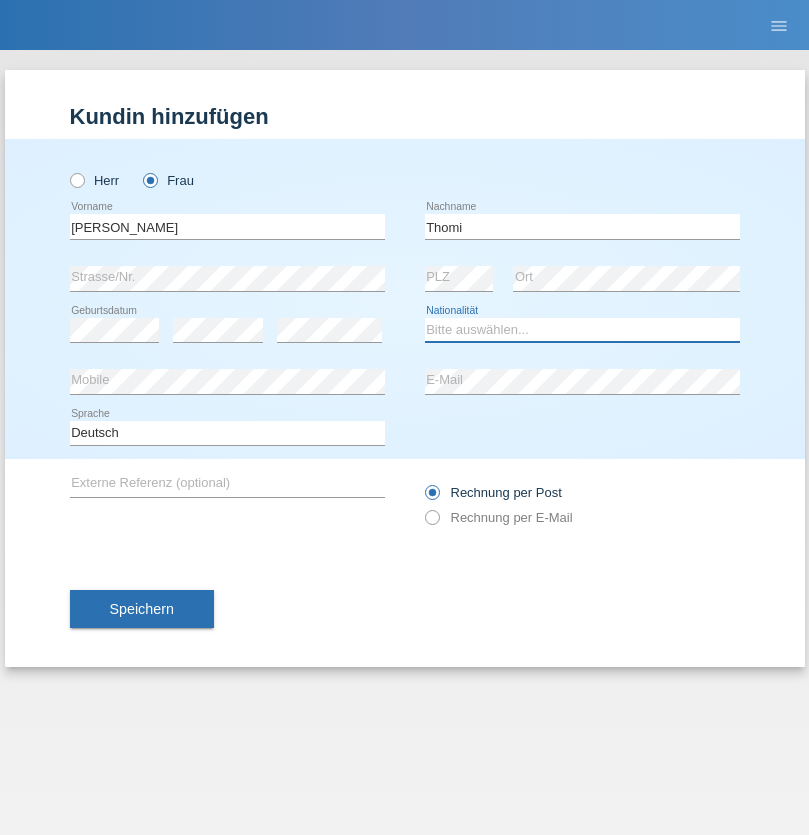 select on "CH" 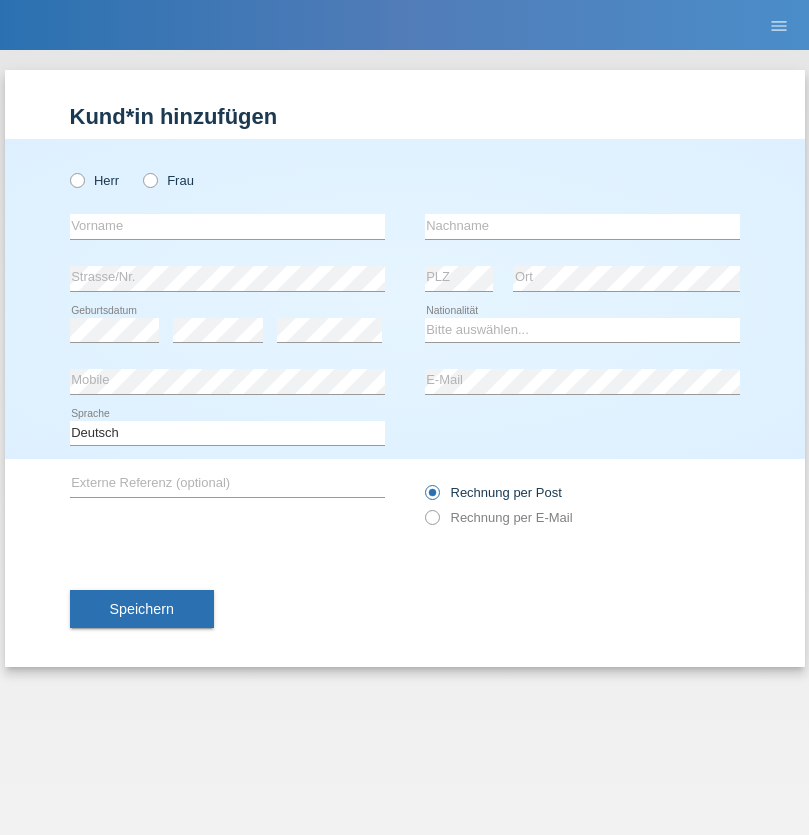 scroll, scrollTop: 0, scrollLeft: 0, axis: both 